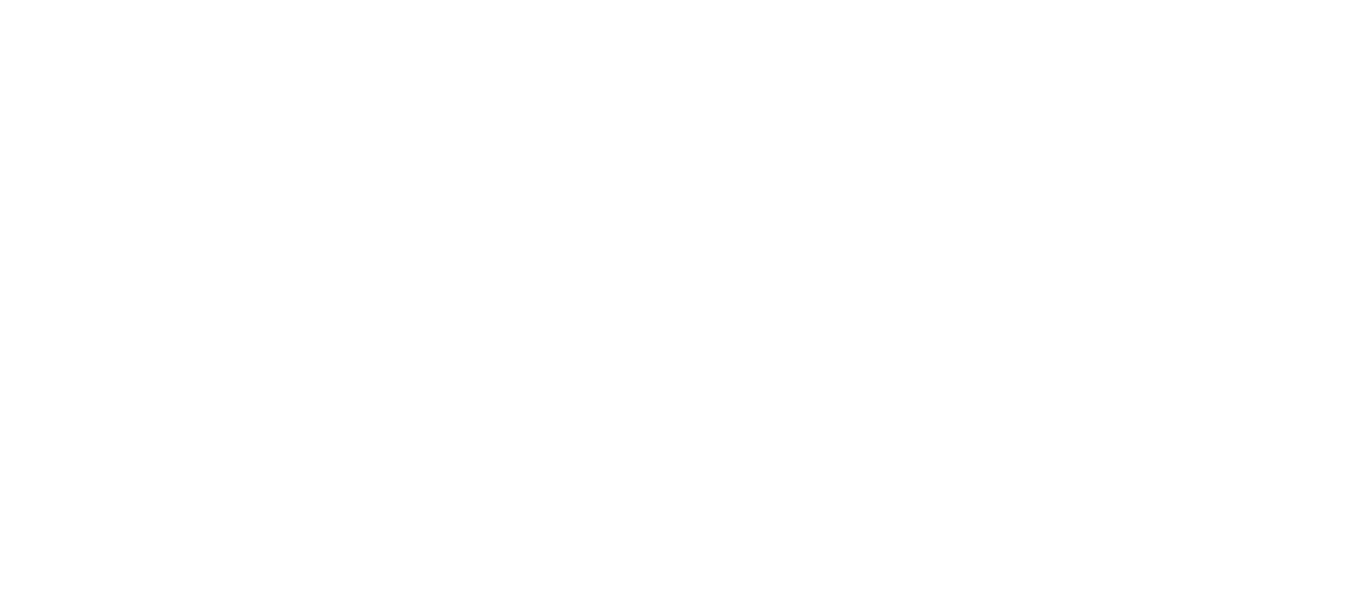 scroll, scrollTop: 0, scrollLeft: 0, axis: both 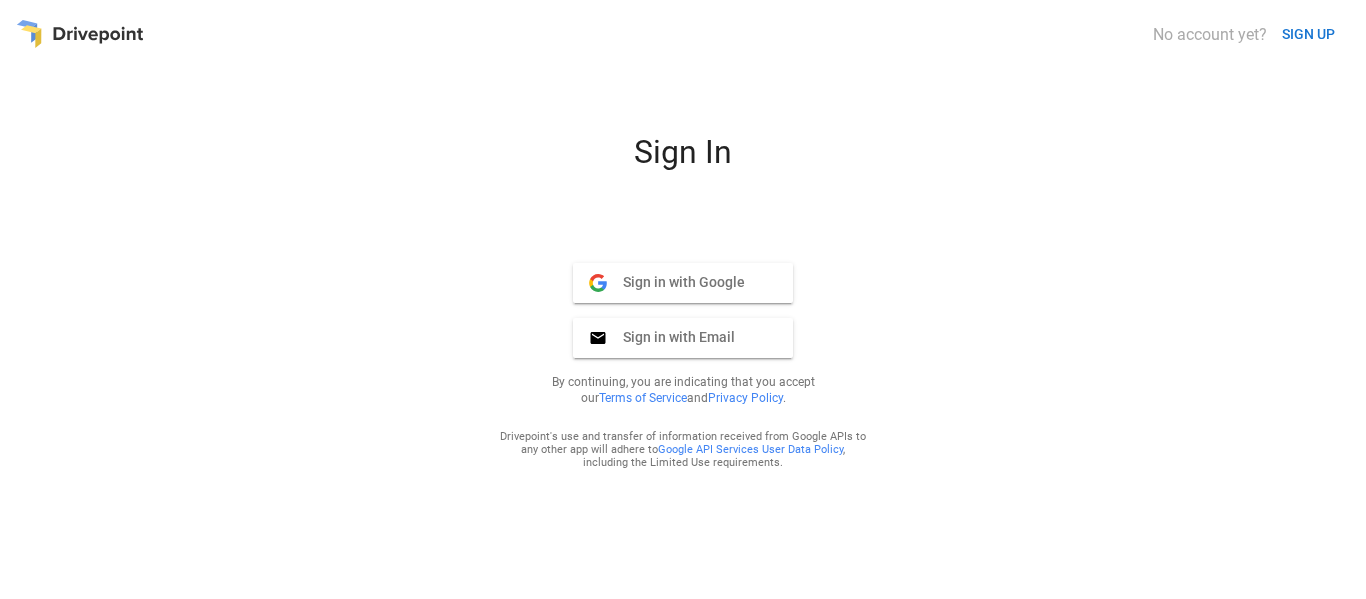 click on "Sign in with Google" at bounding box center [676, 282] 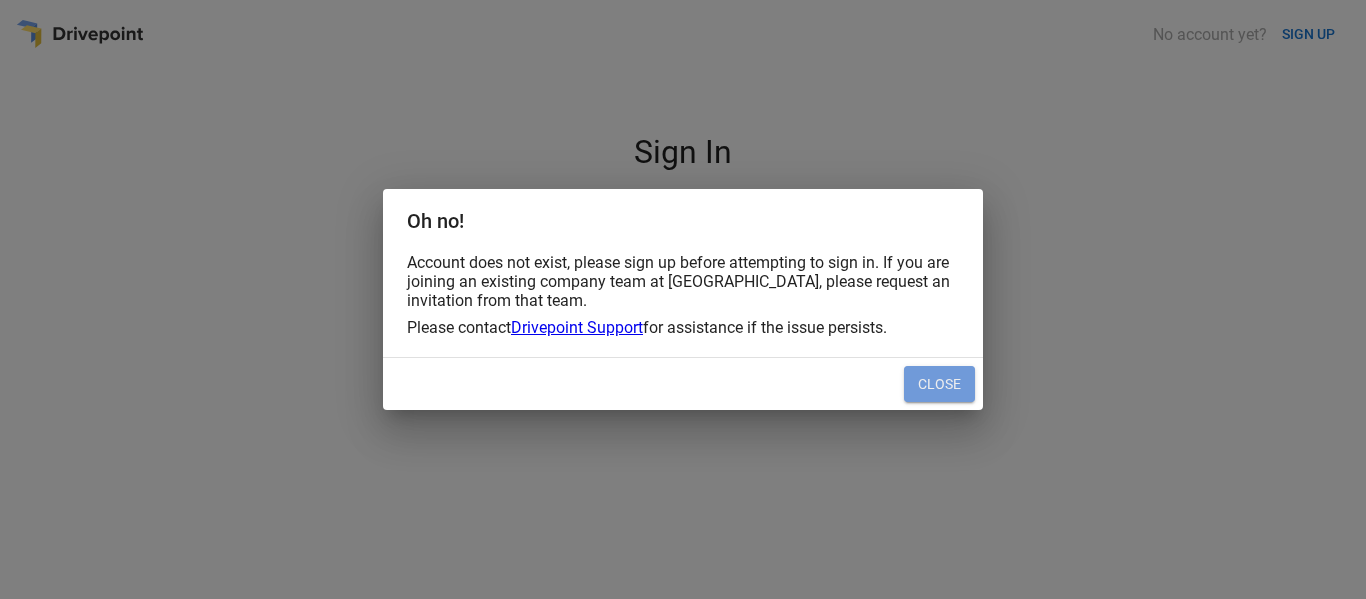 click on "Close" at bounding box center (939, 384) 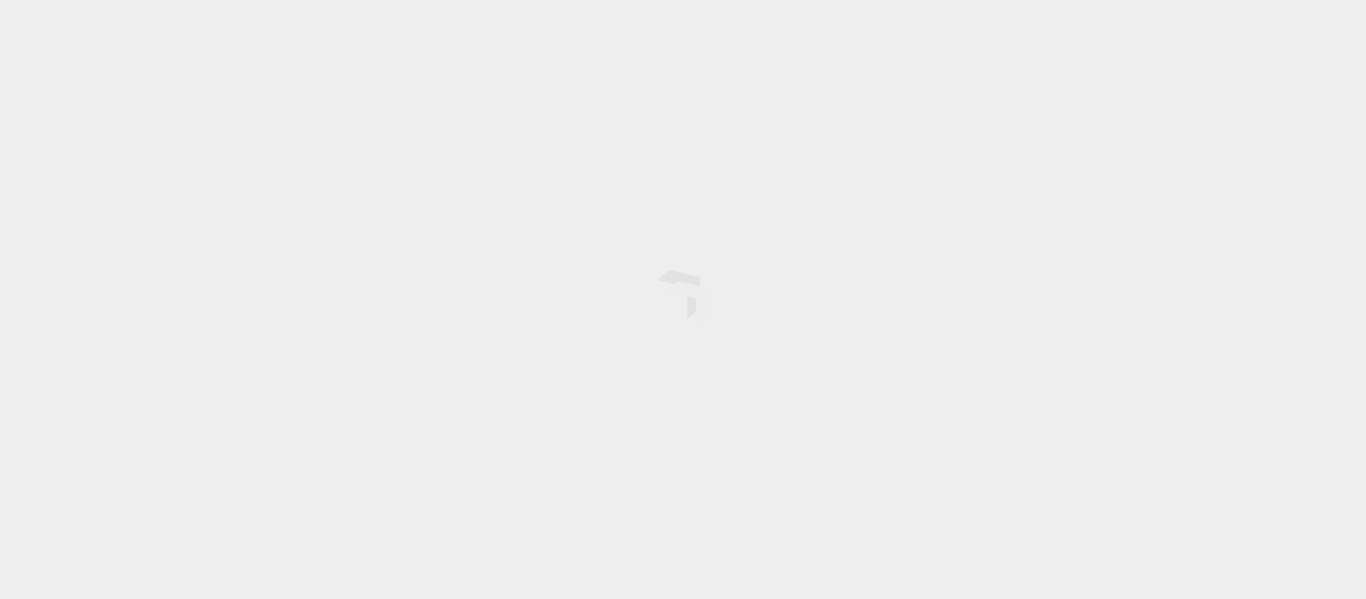 scroll, scrollTop: 0, scrollLeft: 0, axis: both 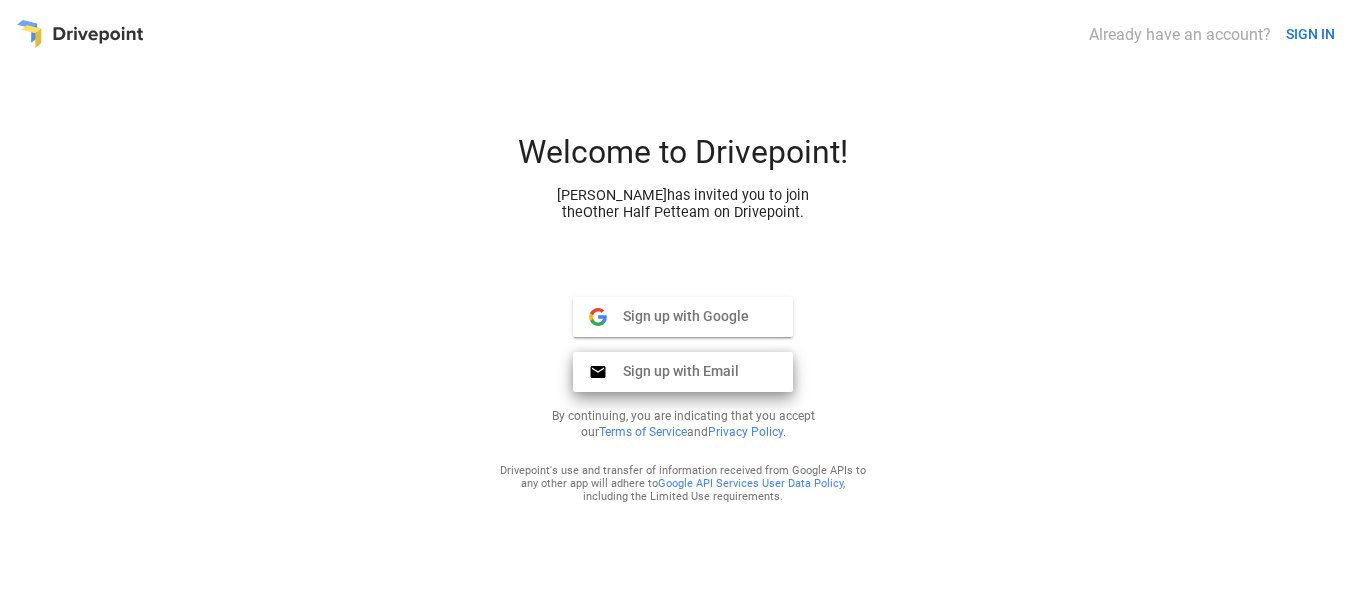 click on "Sign up with Email Email" at bounding box center (683, 372) 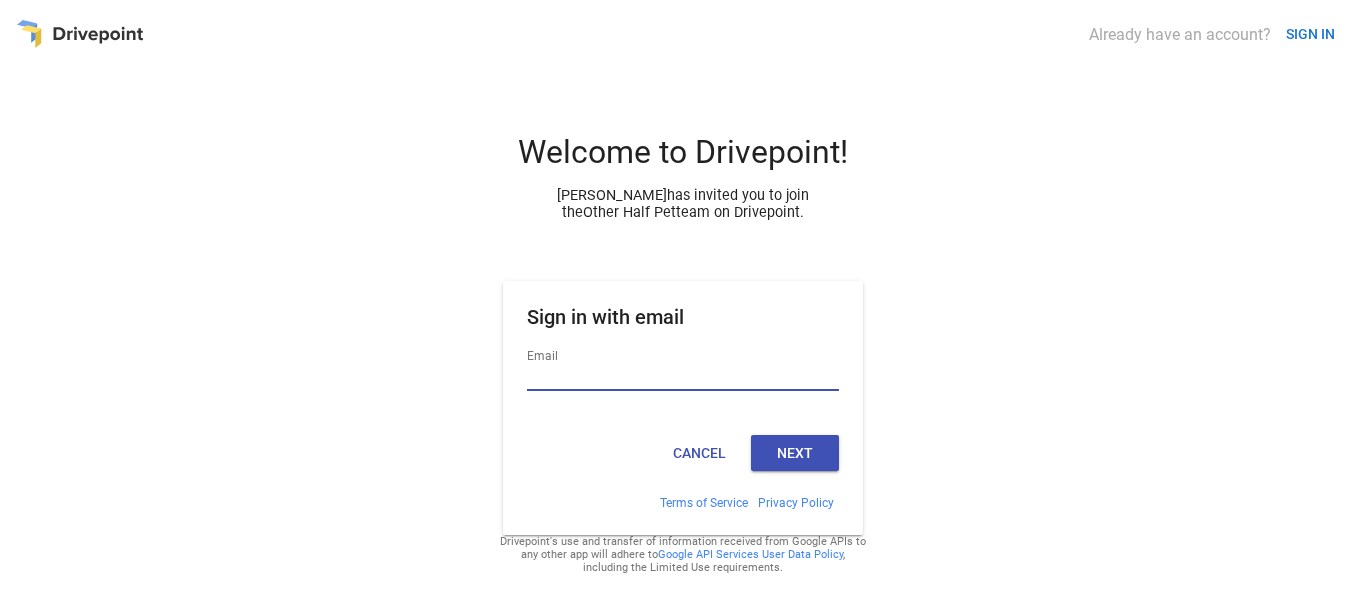 click on "Email" at bounding box center [683, 378] 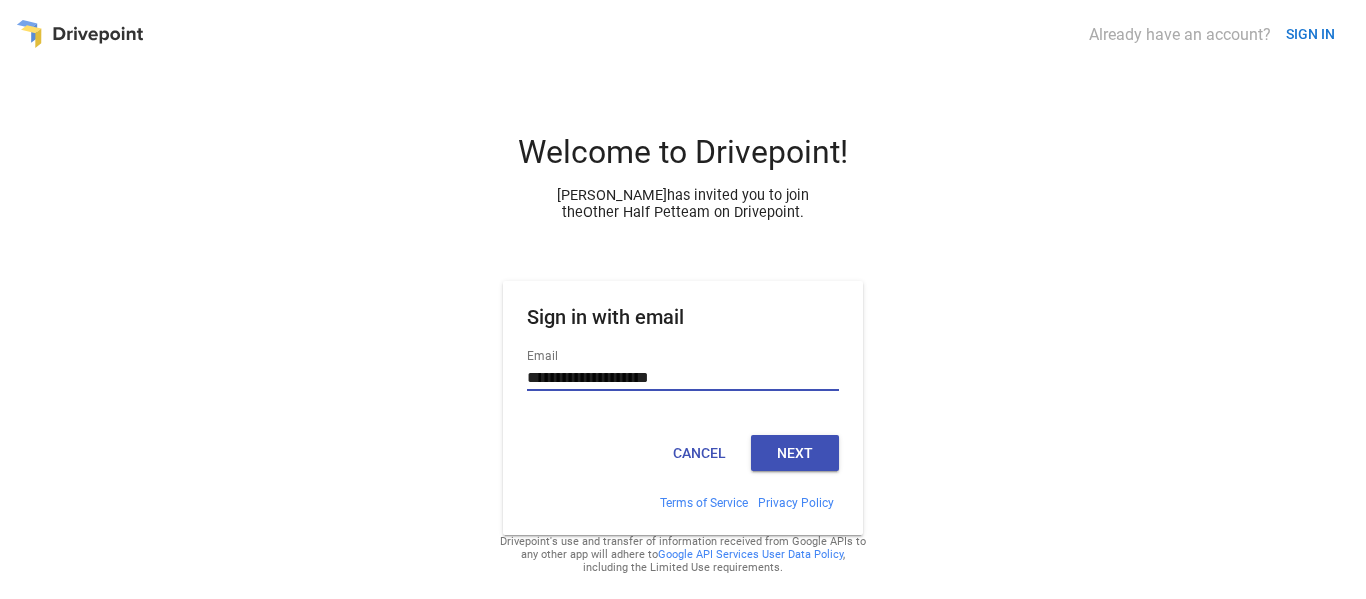 click on "Next" at bounding box center [795, 453] 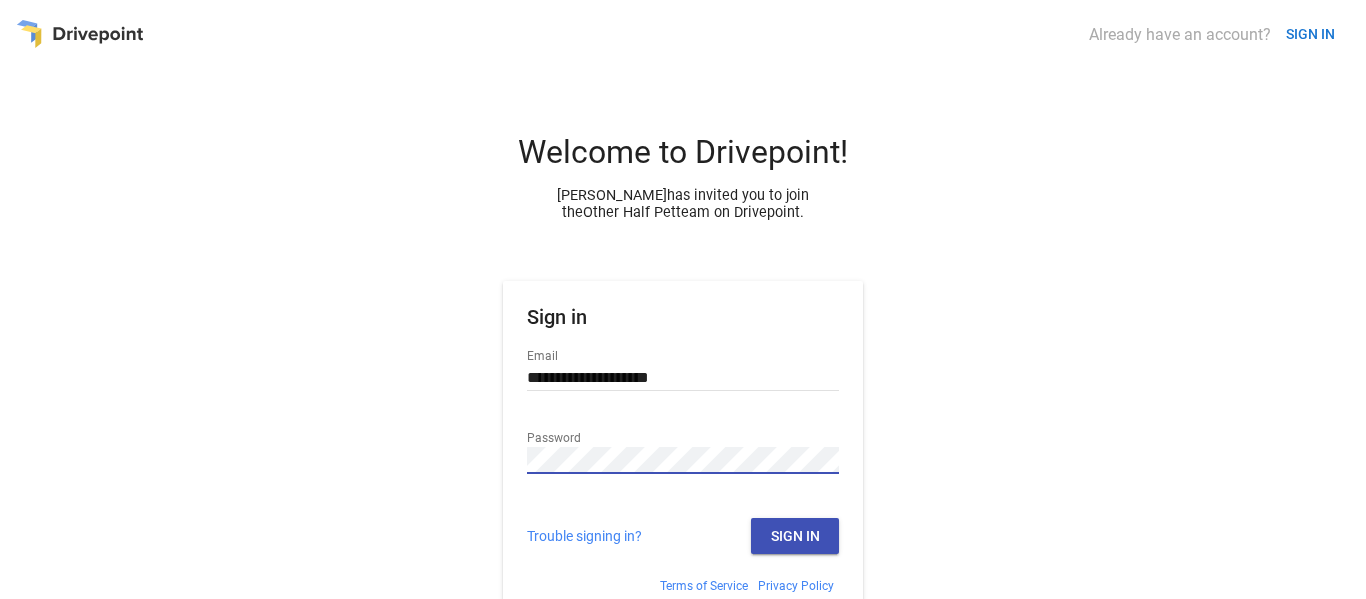 click on "Trouble signing in? Sign In" at bounding box center [683, 544] 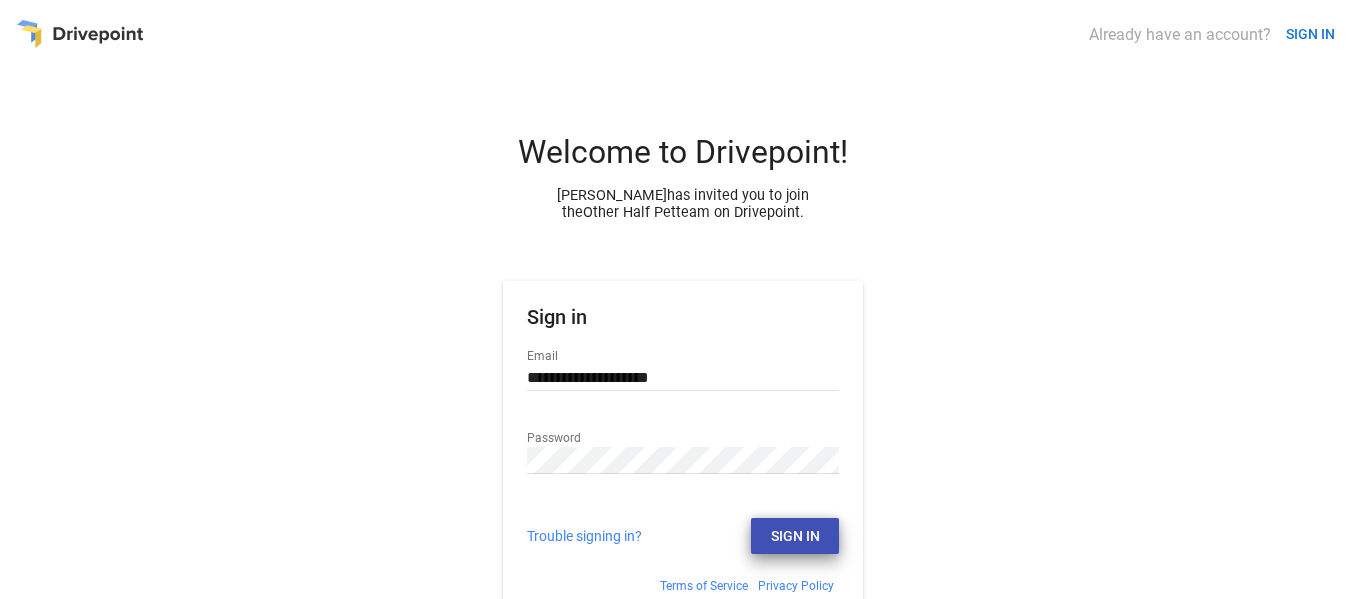 click on "Sign In" at bounding box center (795, 536) 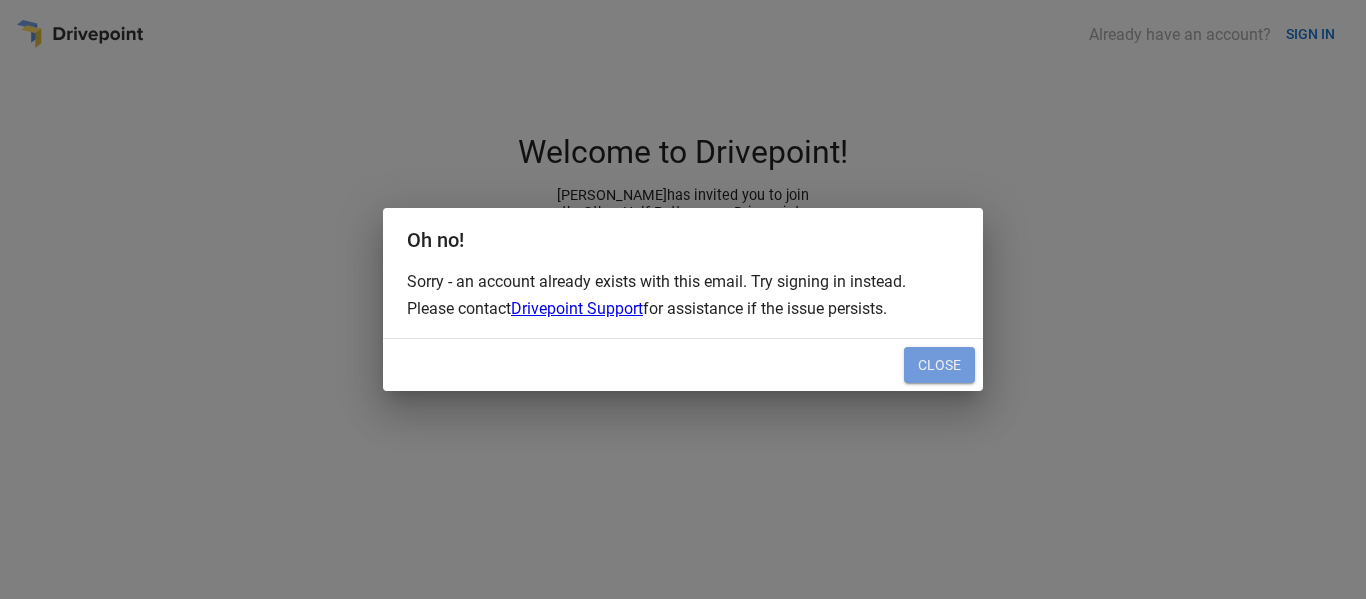 click on "Close" at bounding box center (939, 365) 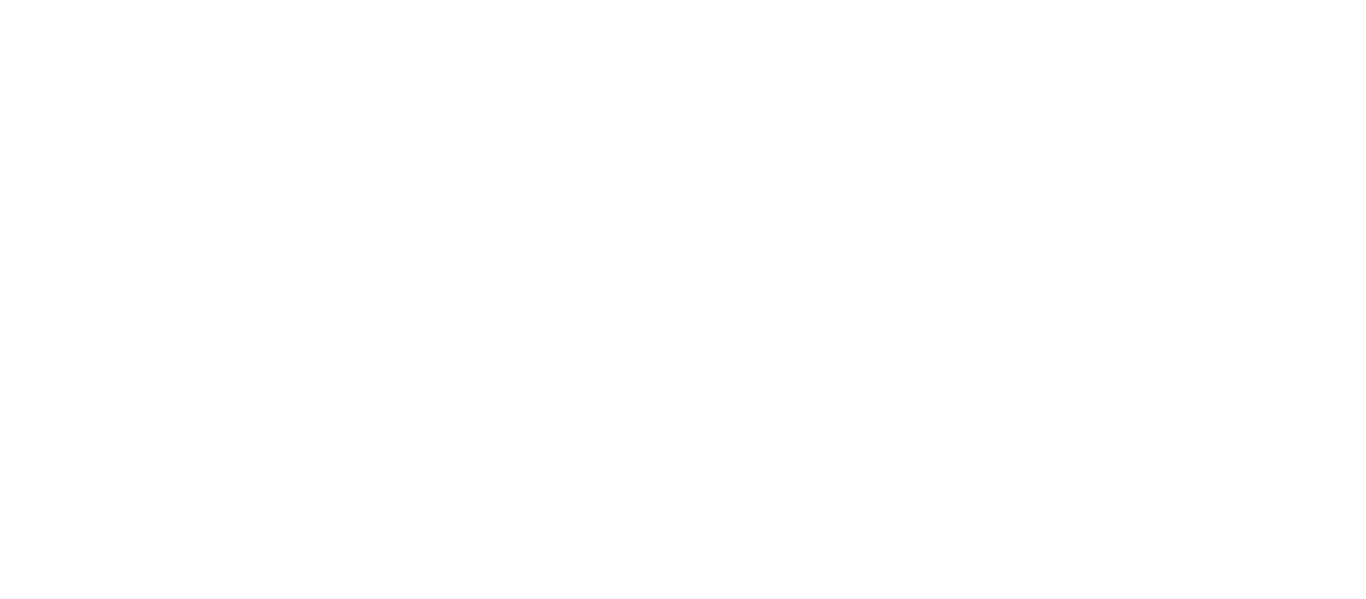 scroll, scrollTop: 0, scrollLeft: 0, axis: both 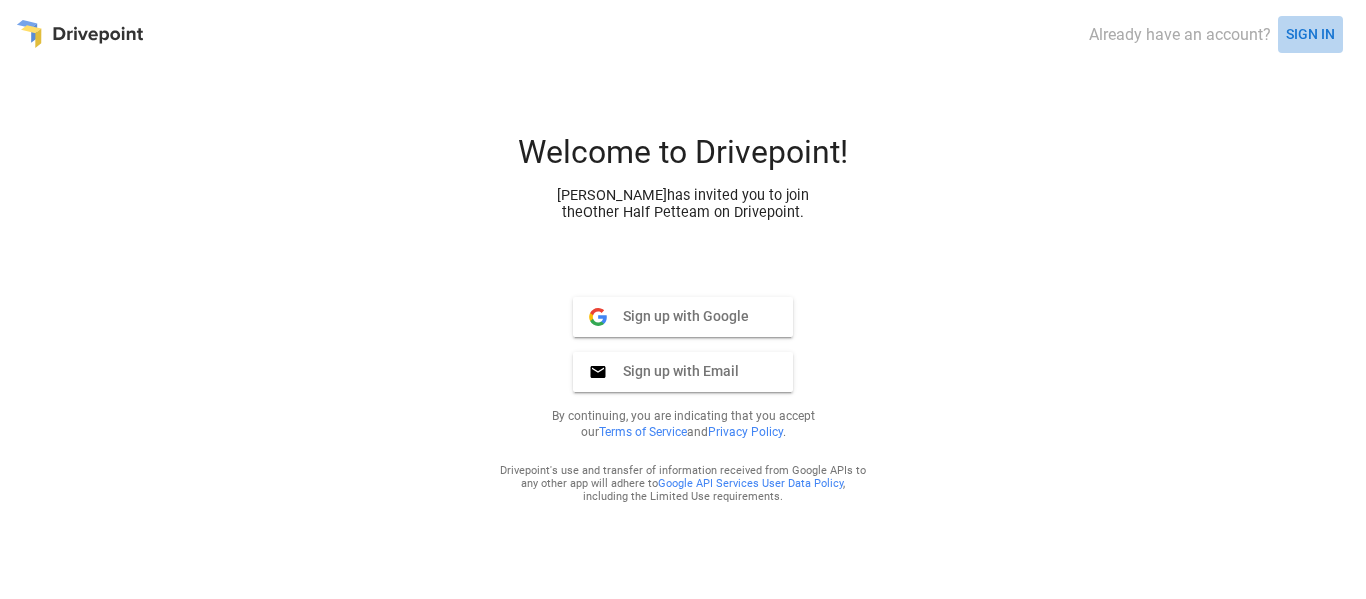 click on "SIGN IN" at bounding box center (1310, 34) 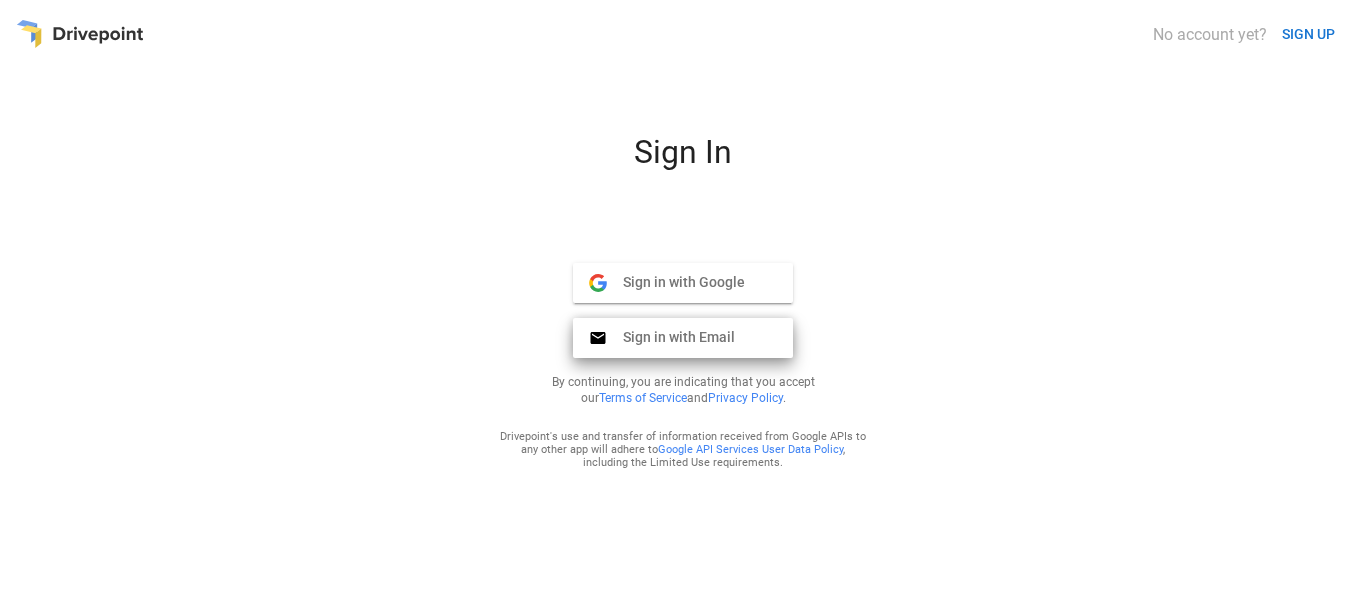 click on "Sign in with Email Email" at bounding box center [683, 338] 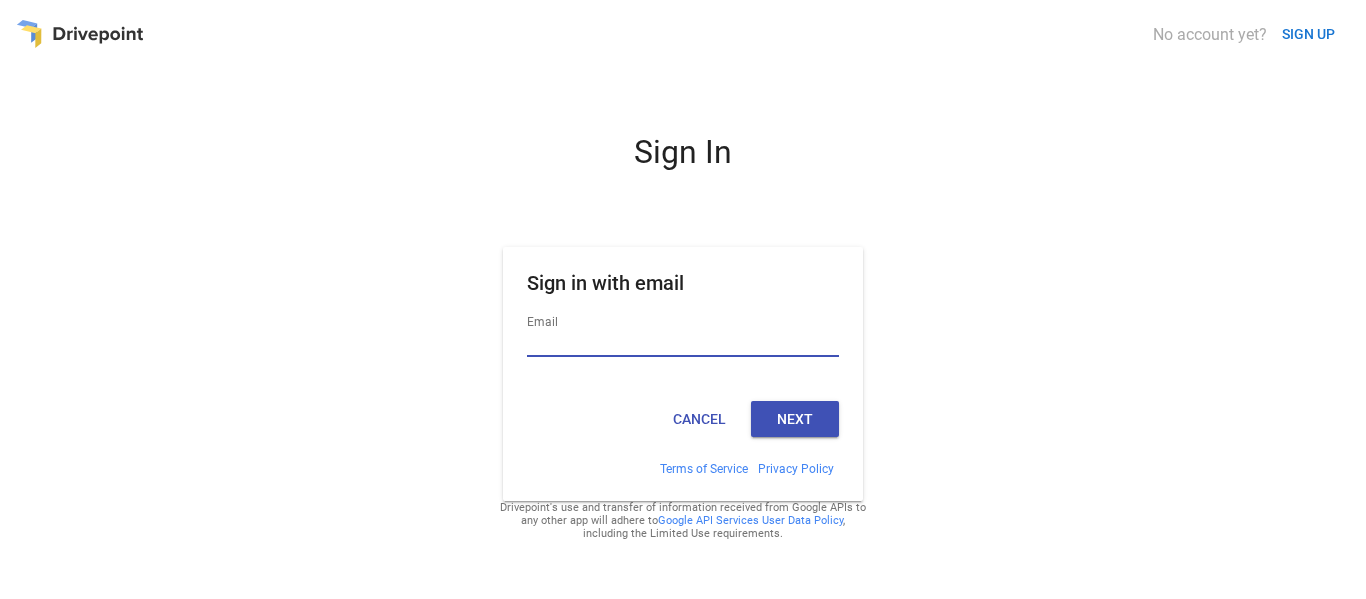 click on "Email" at bounding box center [683, 344] 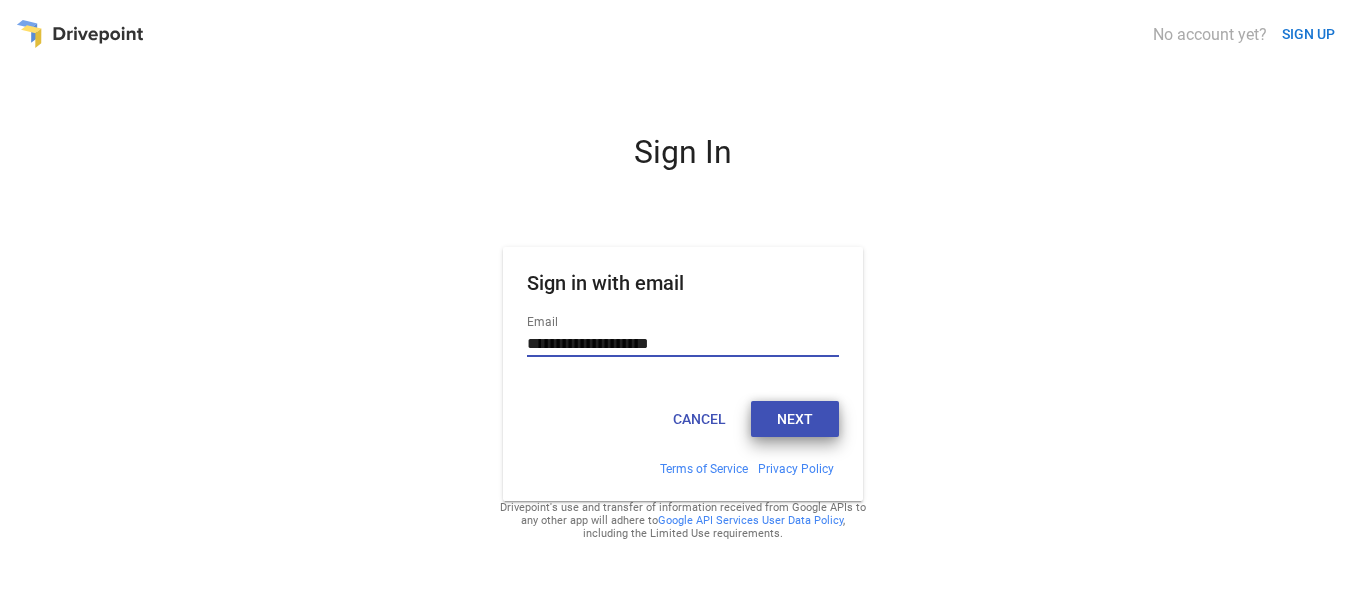 click on "Next" at bounding box center [795, 419] 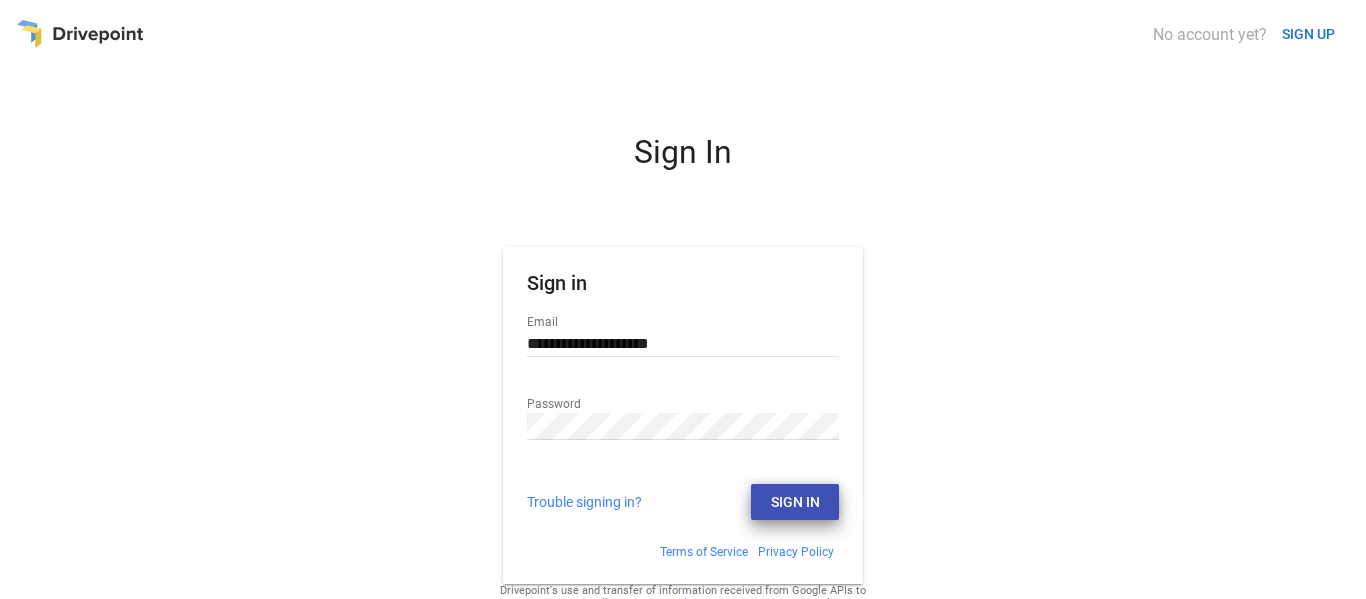 click on "Sign In" at bounding box center (795, 502) 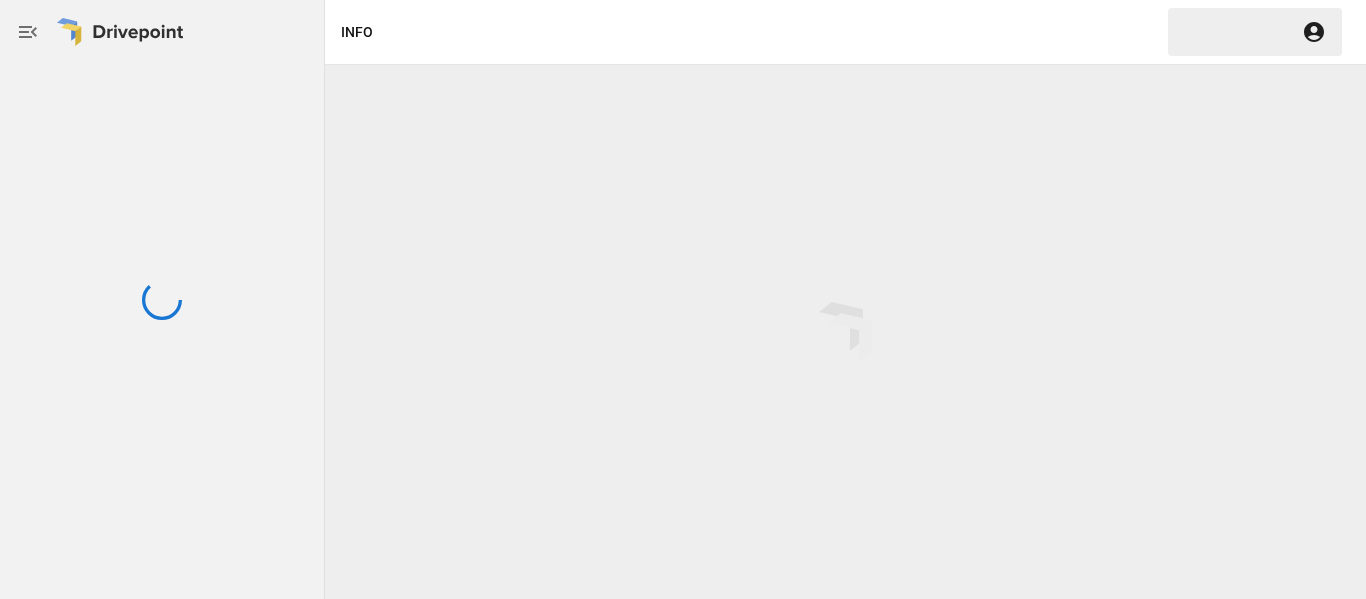 scroll, scrollTop: 0, scrollLeft: 0, axis: both 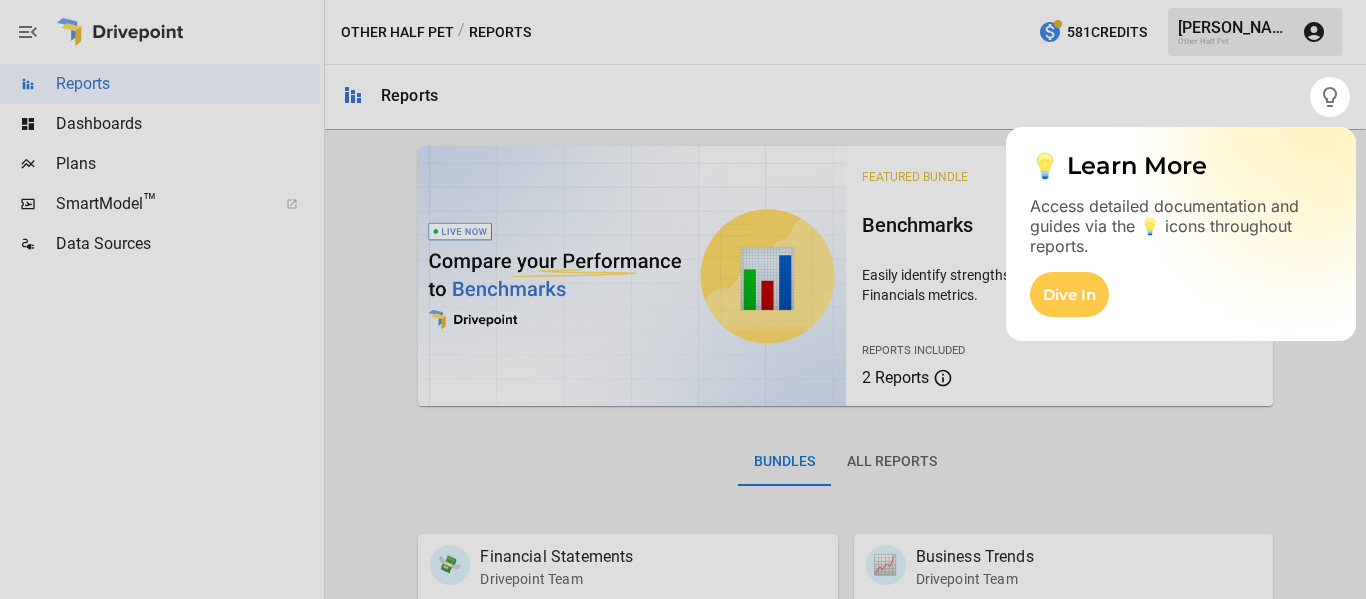 click at bounding box center (683, 358) 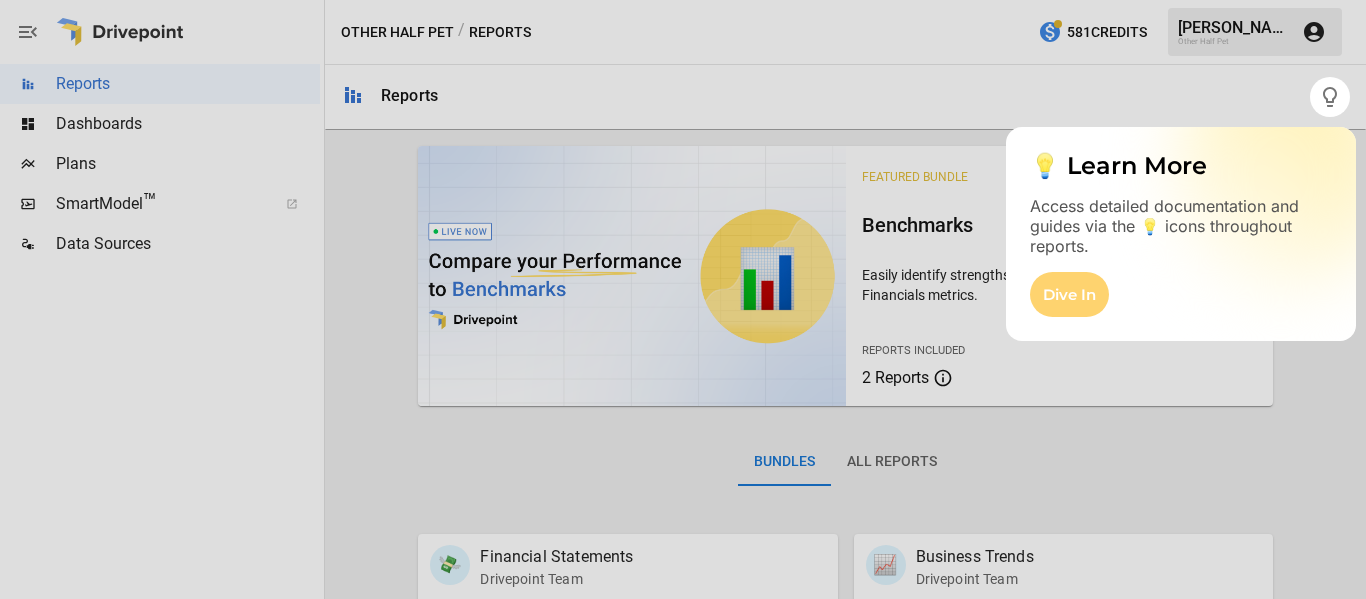 click on "Dive In" at bounding box center [1069, 294] 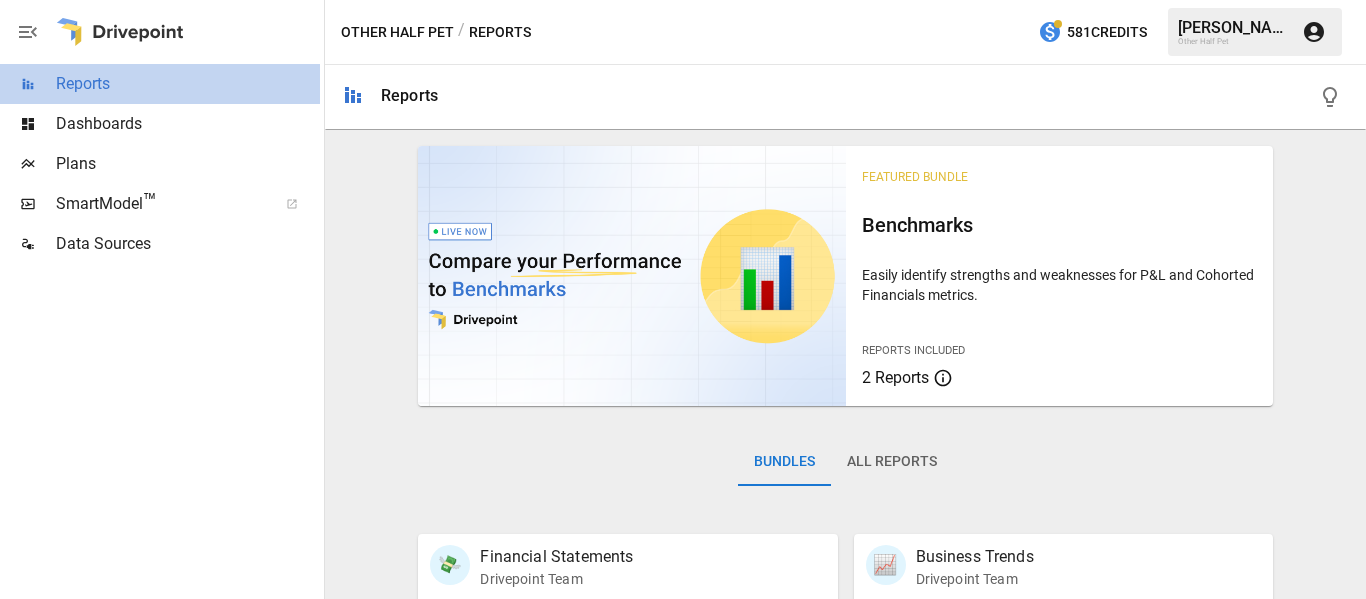 click on "Reports" at bounding box center [188, 84] 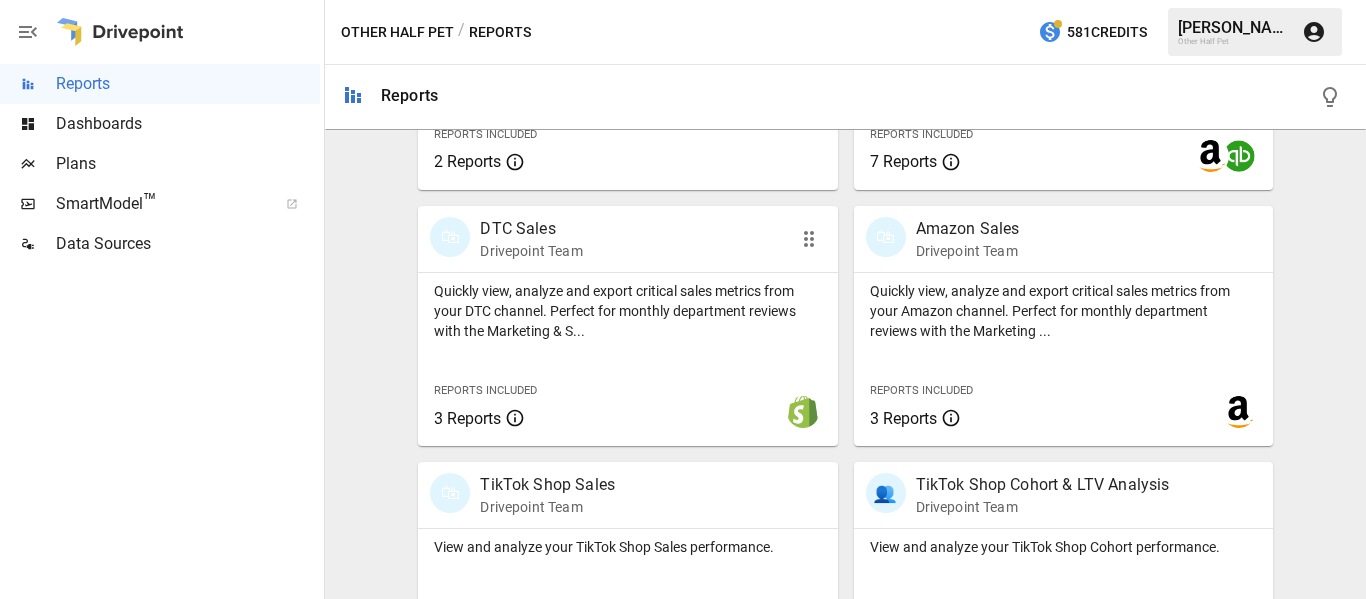 scroll, scrollTop: 1207, scrollLeft: 0, axis: vertical 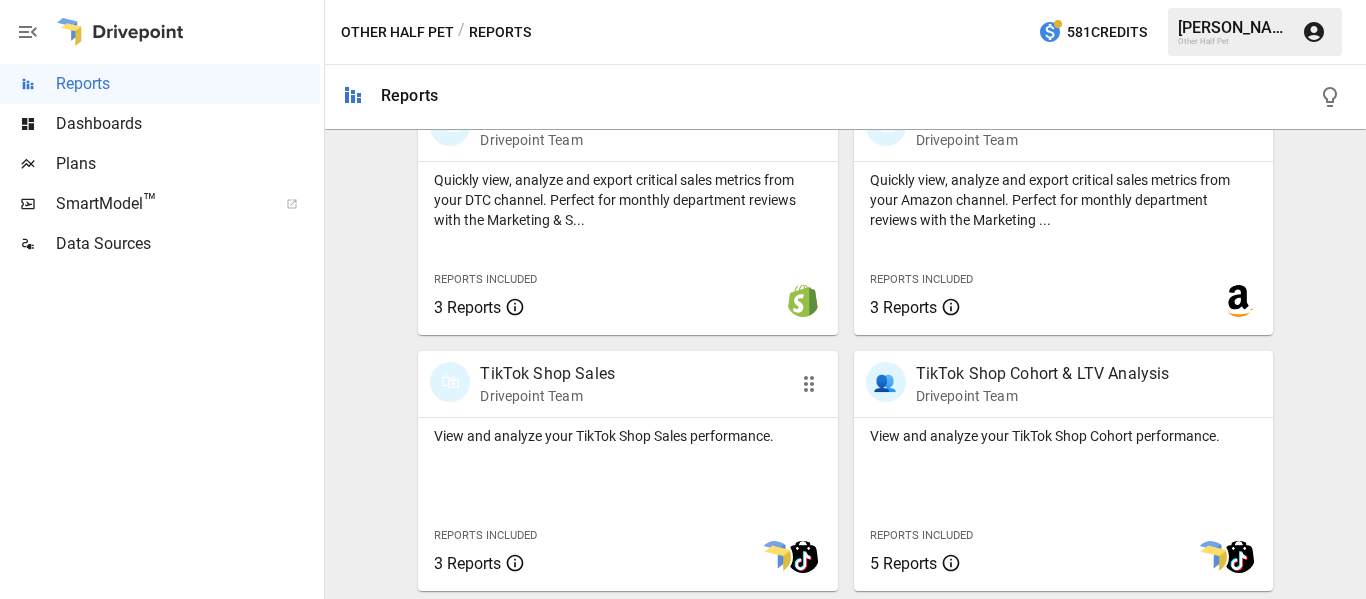 click on "View and analyze your TikTok Shop Sales performance. Reports Included 3 Reports" at bounding box center (627, 504) 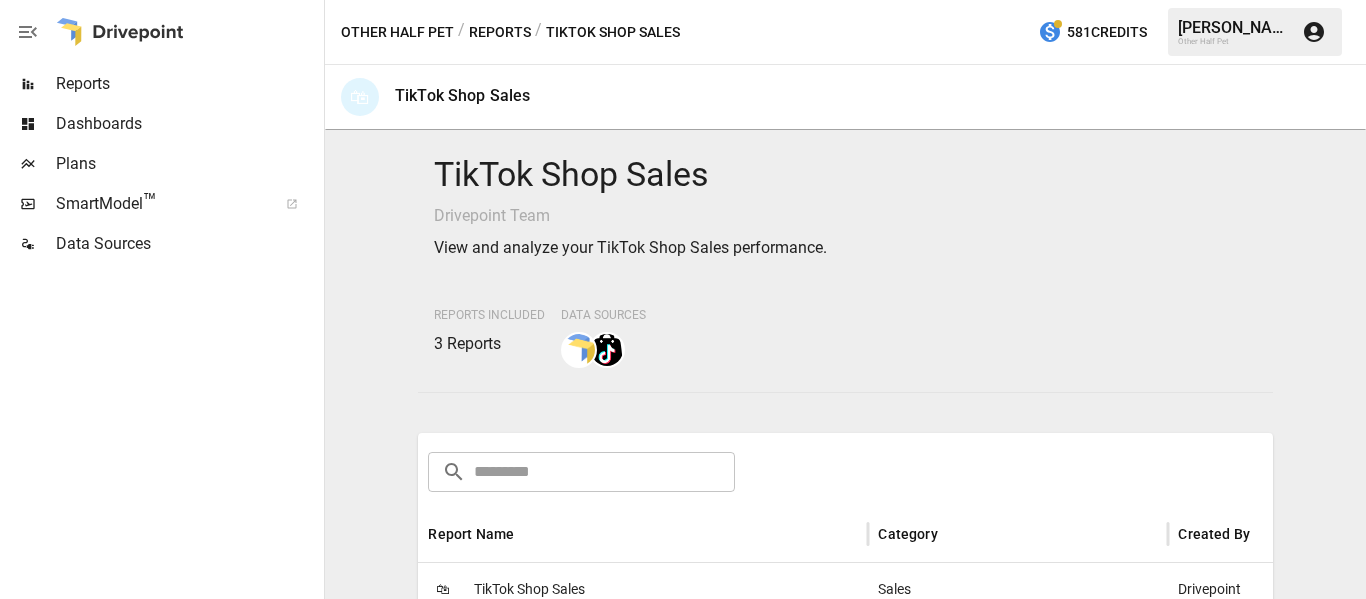 scroll, scrollTop: 400, scrollLeft: 0, axis: vertical 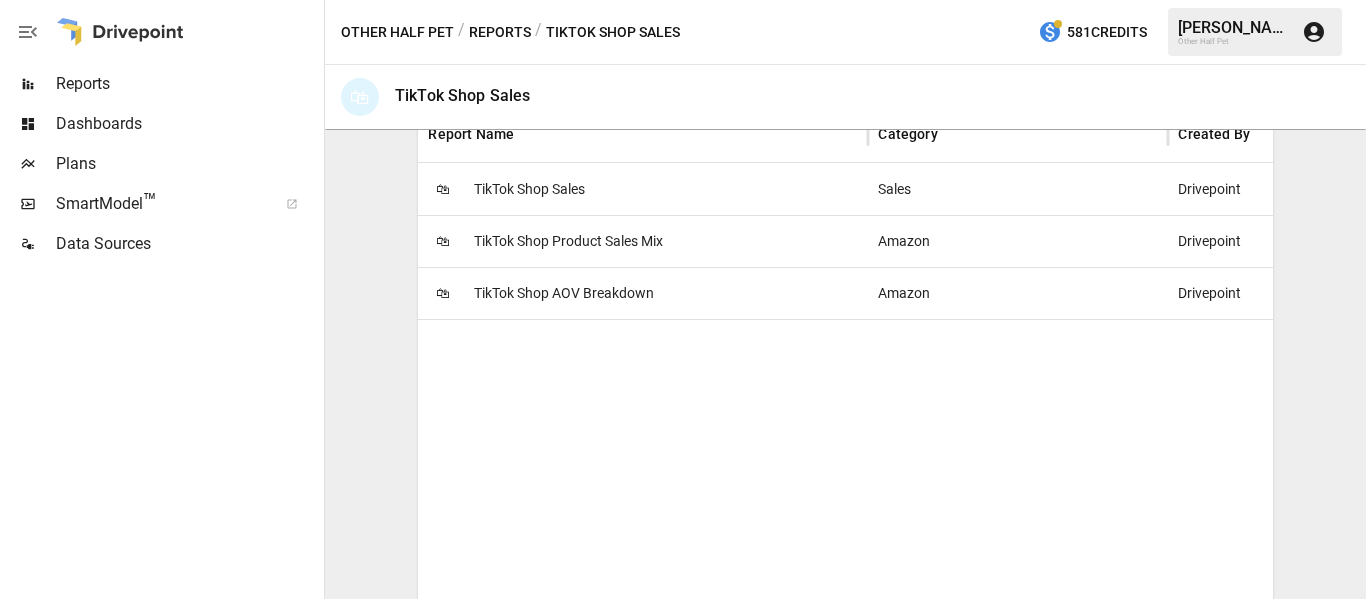 click on "TikTok Shop Product Sales Mix" at bounding box center [568, 241] 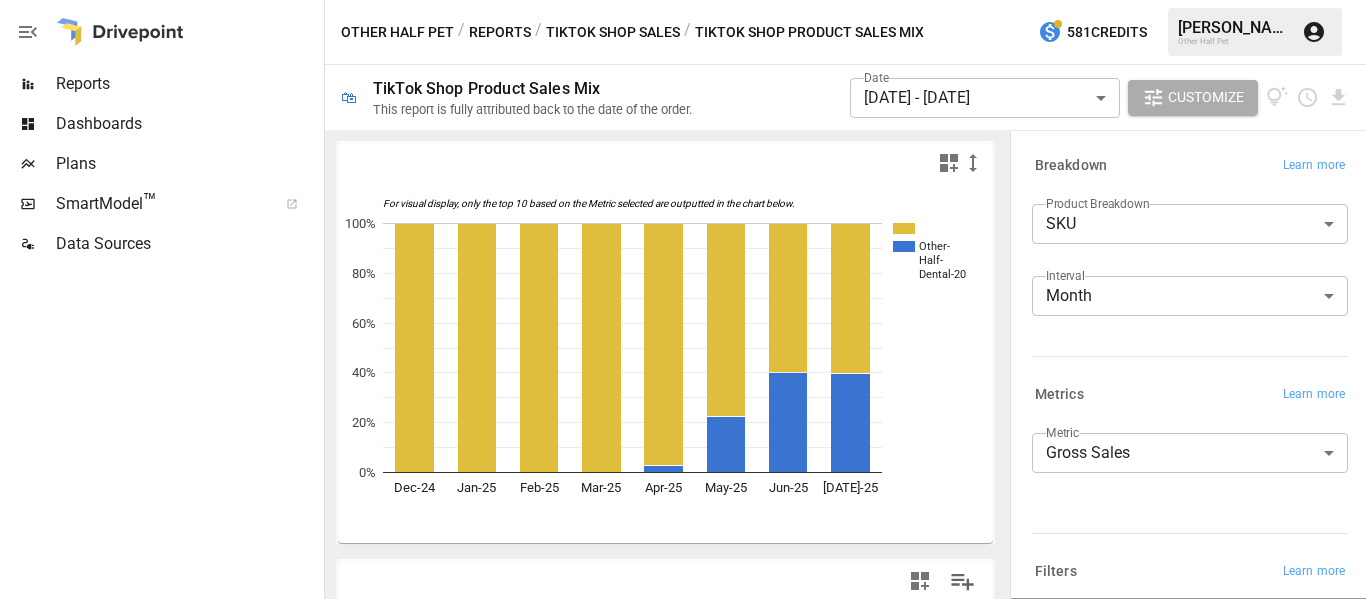 click on "**********" at bounding box center (683, 0) 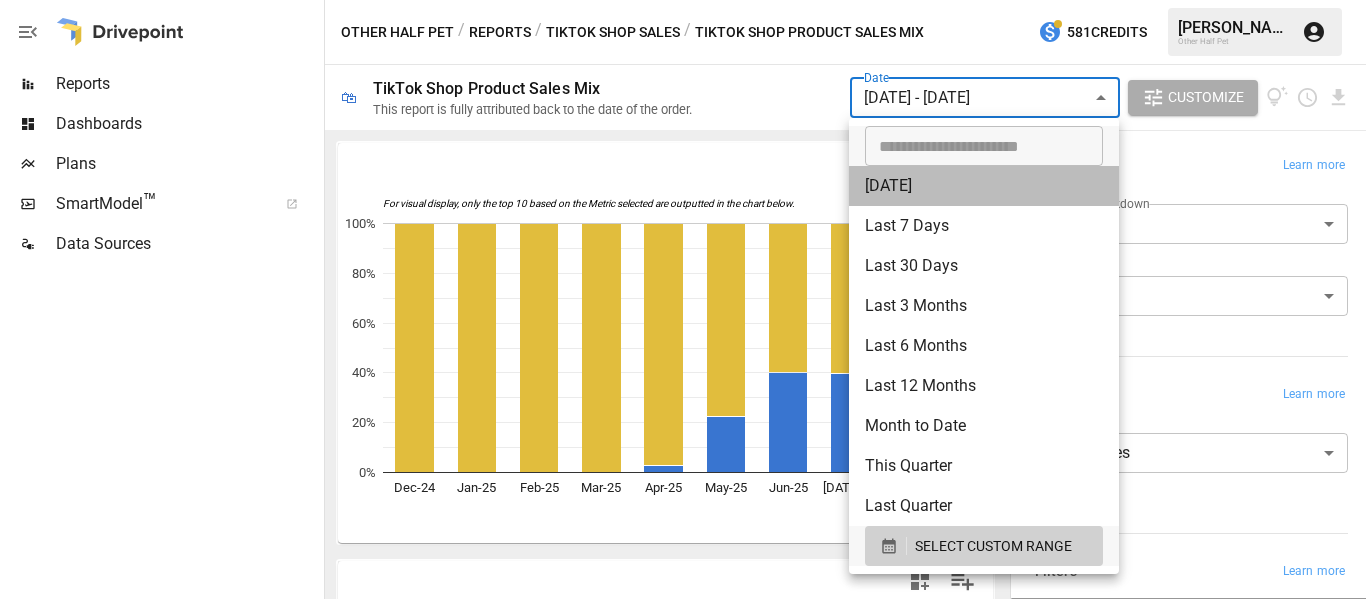 click on "[DATE]" at bounding box center [984, 186] 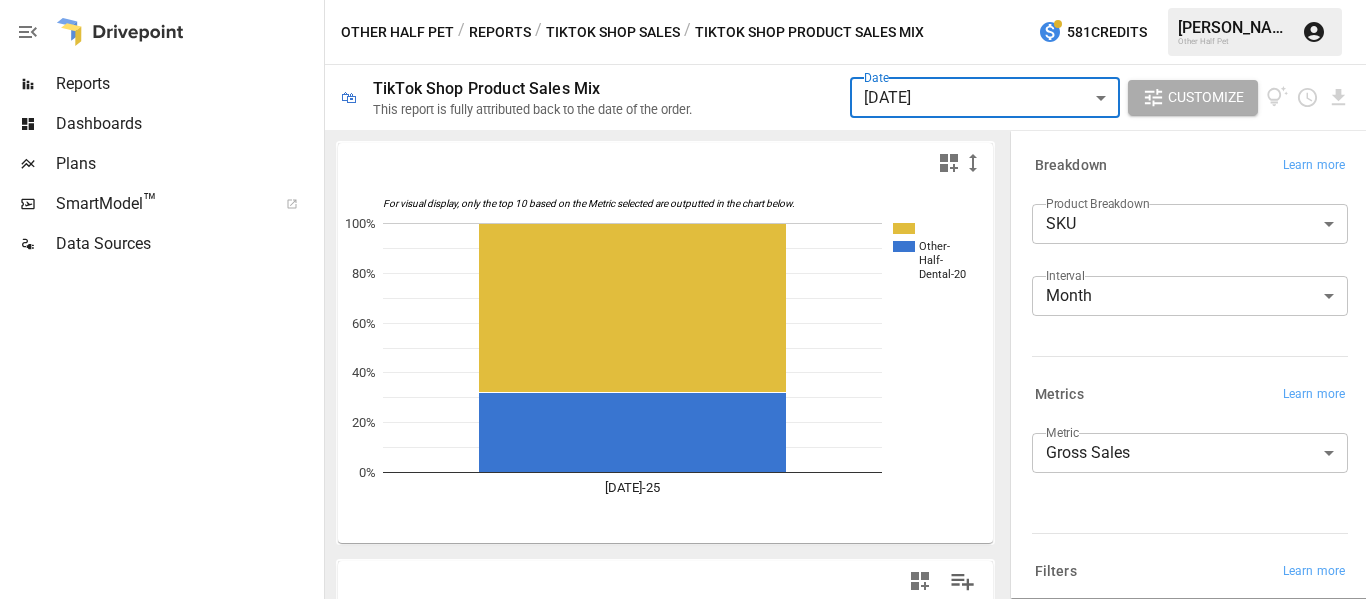 click on "**********" at bounding box center (683, 0) 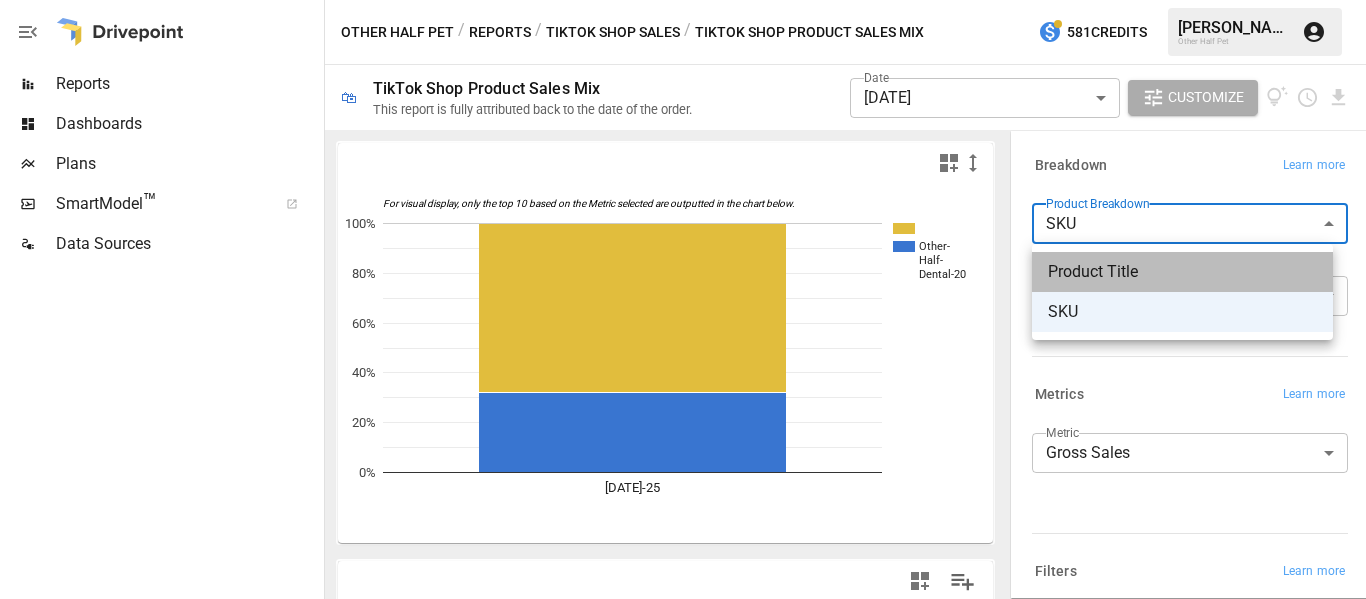 click on "Product Title" at bounding box center (1182, 272) 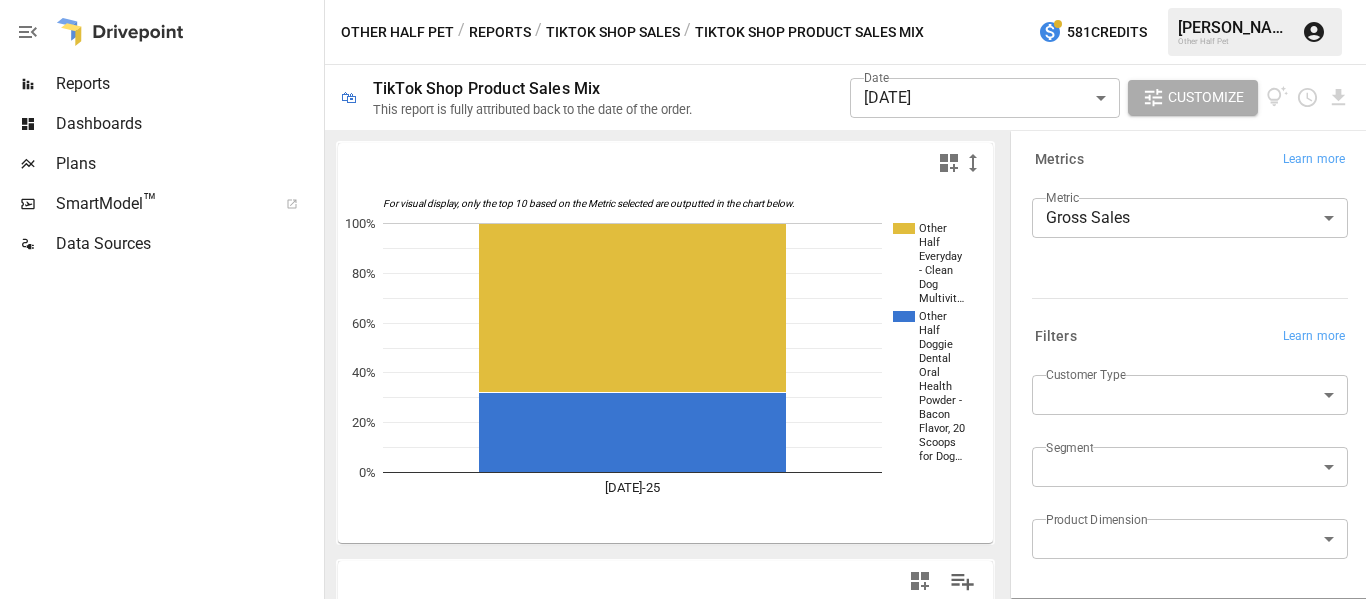 scroll, scrollTop: 200, scrollLeft: 0, axis: vertical 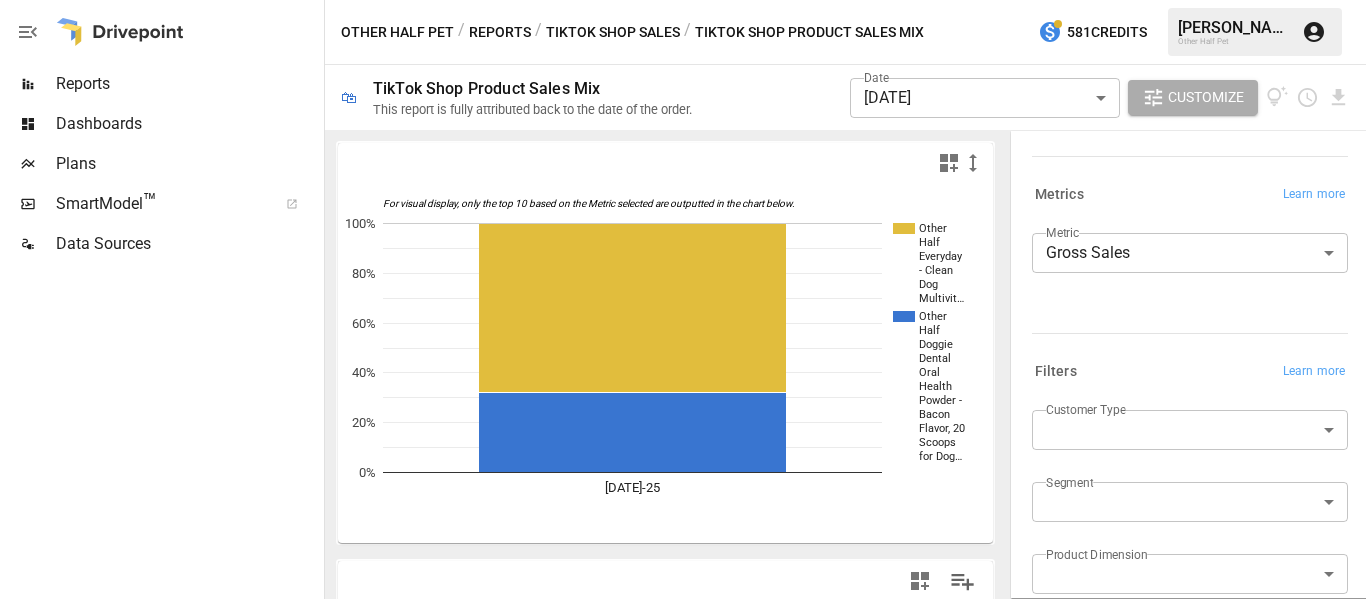 click on "Reports Dashboards Plans SmartModel ™ Data Sources Other Half Pet / Reports / TikTok Shop Sales / TikTok Shop Product Sales Mix 581  Credits [PERSON_NAME] Other Half Pet 🛍 TikTok Shop Product Sales Mix This report is fully attributed back to the date of the order. Date [DATE] ********* ​ Customize For visual display, only the top 10 based on the Metric selected are outputted in the chart below. Other Half Everyday - Clean Dog Multivit… Other Half Doggie Dental Oral Health Powder - Bacon Flavor, 20 Scoops for Dog… [DATE]-25 0% 20% 40% 60% 80% 100% for Dog B… Product Title [DATE] Total Total $3,459.16 $3,459.16 Other Half Everyday - Clean Dog Multivitamin Supplement | 45 Active Ingredients for Hip & Joint Support, Gut & Immune Support and Skin & Seasonal Allergy Support - 60 Scoops Bacon & Pumpkin Flavor Probiotics Natural $2,349.53 $2,349.53 Other Half Doggie Dental Oral Health Powder - Bacon Flavor, 20 Scoops for Dog Breath Freshener, Plaque Remover, [MEDICAL_DATA] Control & Postbiotic Formula $1,109.63 ​" at bounding box center [683, 0] 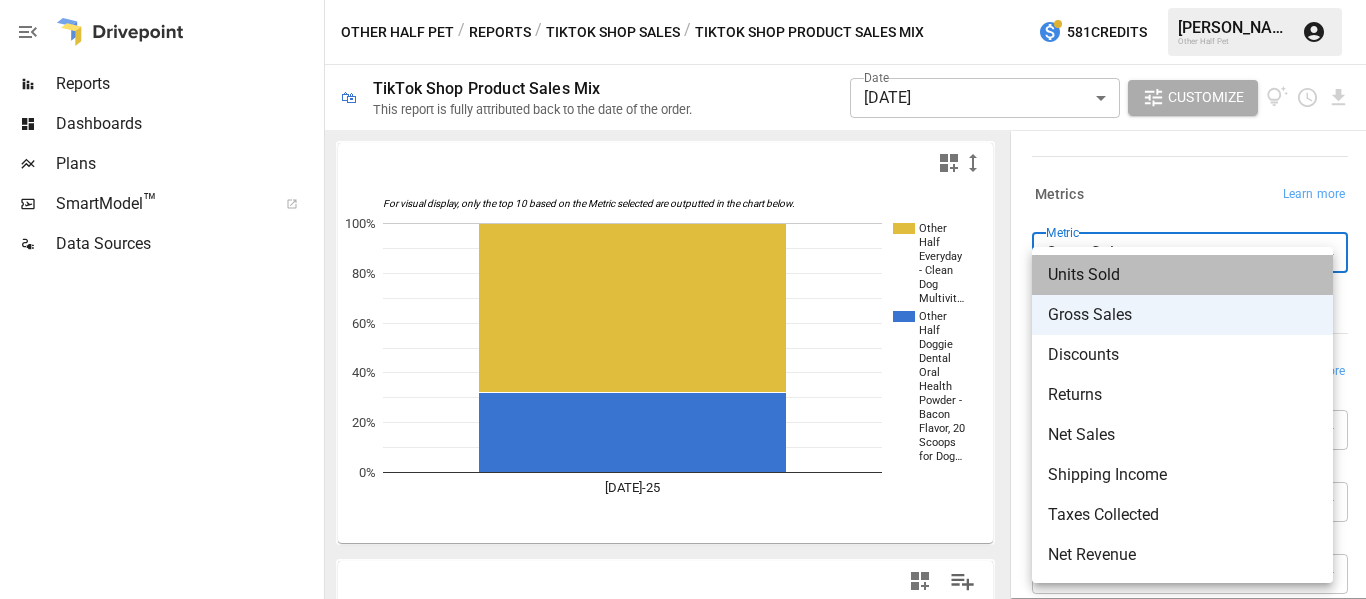 click on "Units Sold" at bounding box center (1182, 275) 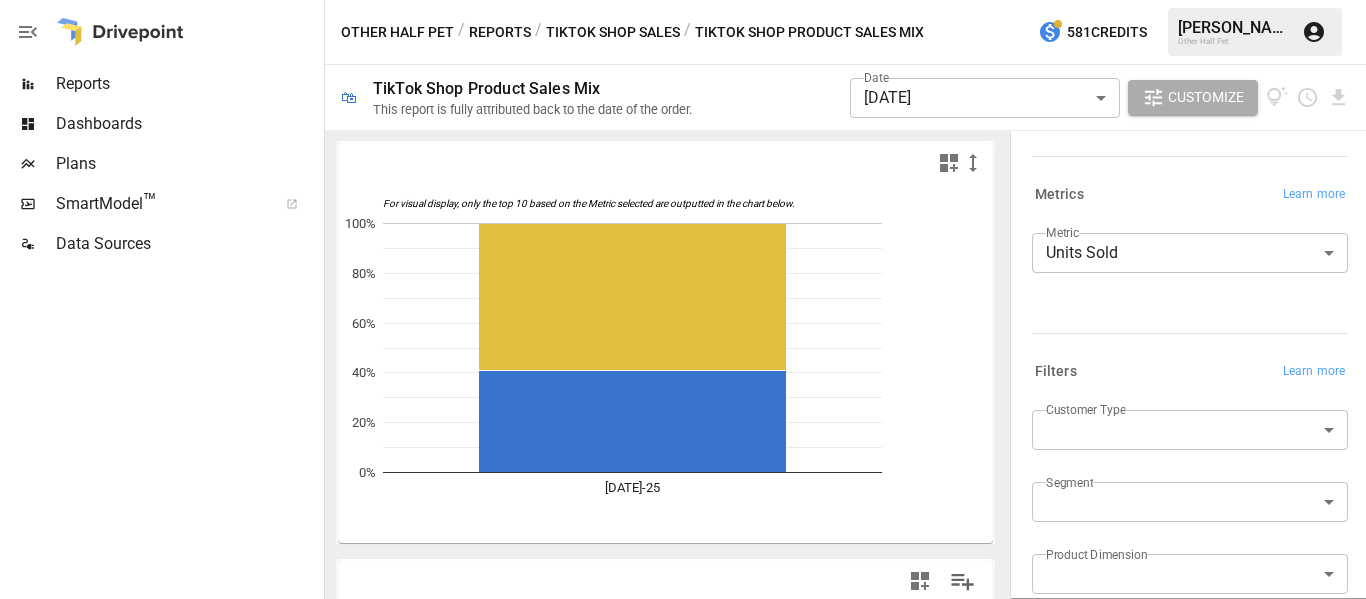 click on "**********" at bounding box center [1190, 275] 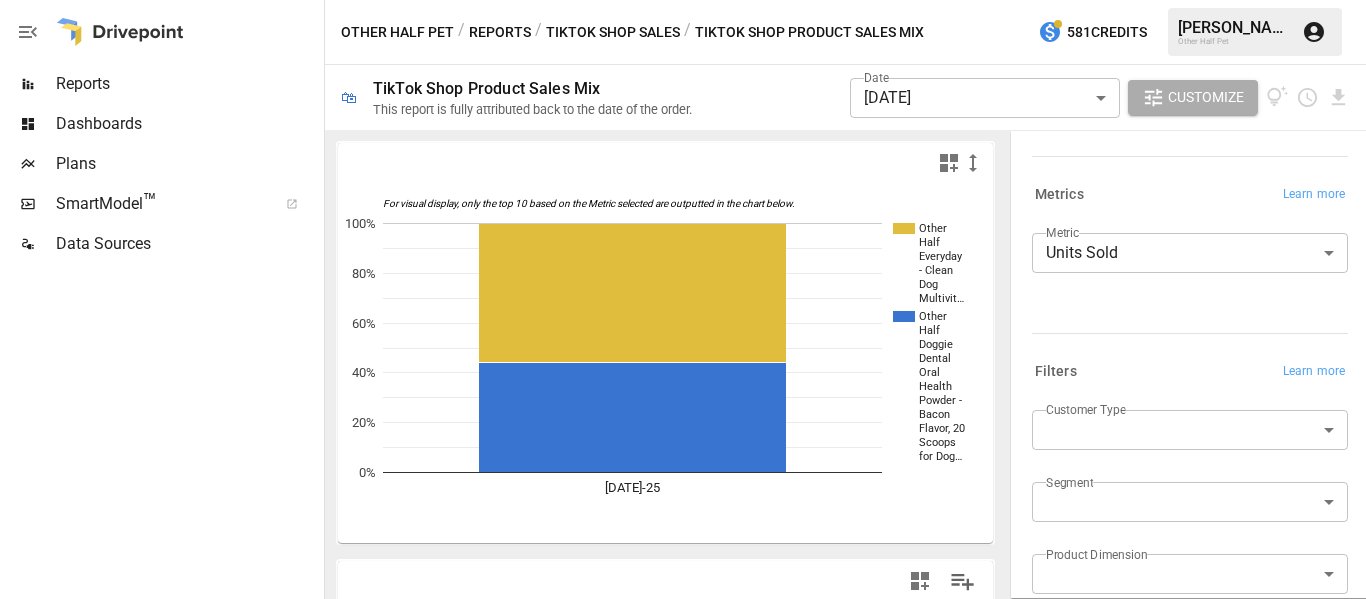 click on "Reports Dashboards Plans SmartModel ™ Data Sources Other Half Pet / Reports / TikTok Shop Sales / TikTok Shop Product Sales Mix 581  Credits [PERSON_NAME] Other Half Pet 🛍 TikTok Shop Product Sales Mix This report is fully attributed back to the date of the order. Date [DATE] ********* ​ Customize For visual display, only the top 10 based on the Metric selected are outputted in the chart below. Other Half Everyday - Clean Dog Multivit… Other Half Doggie Dental Oral Health Powder - Bacon Flavor, 20 Scoops for Dog… [DATE]-25 0% 20% 40% 60% 80% 100% for Dog B… Product Title [DATE] Total Total 84 84 Other Half Everyday - Clean Dog Multivitamin Supplement | 45 Active Ingredients for Hip & Joint Support, Gut & Immune Support and Skin & Seasonal Allergy Support - 60 Scoops Bacon & Pumpkin Flavor Probiotics Natural 47 47 Other Half Doggie Dental Oral Health Powder - Bacon Flavor, 20 Scoops for Dog Breath Freshener, Plaque Remover, [MEDICAL_DATA] Control & Postbiotic Formula 37 37 Breakdown Learn more Product Title" at bounding box center [683, 0] 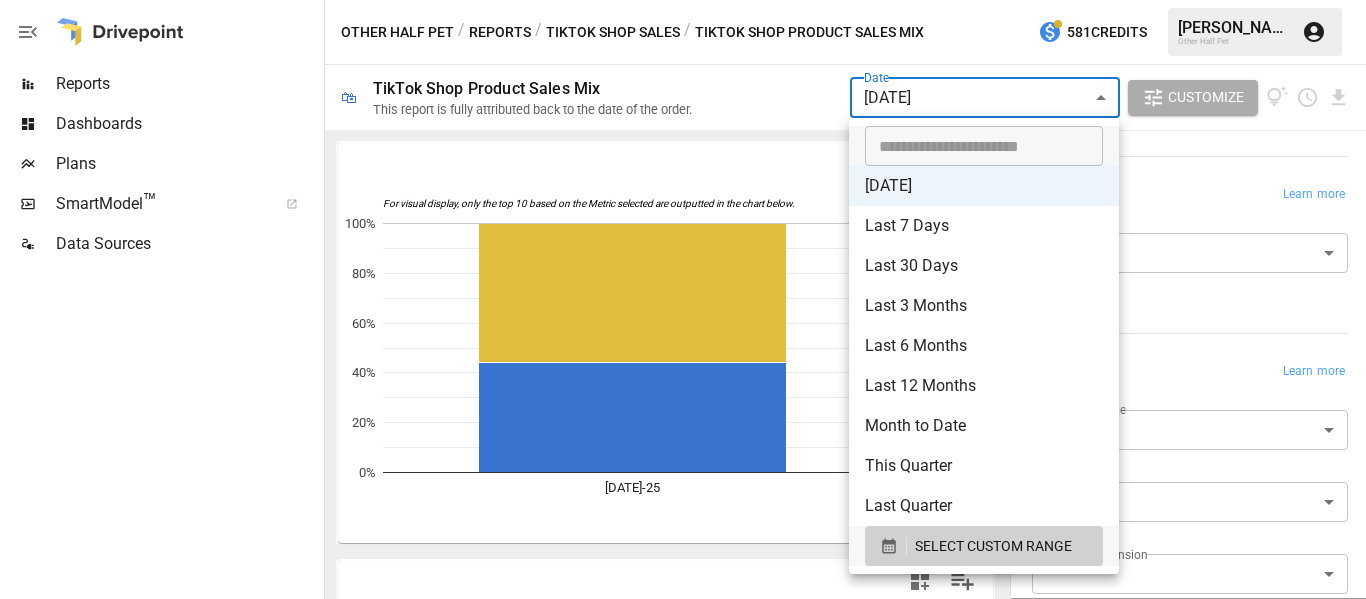 type on "**********" 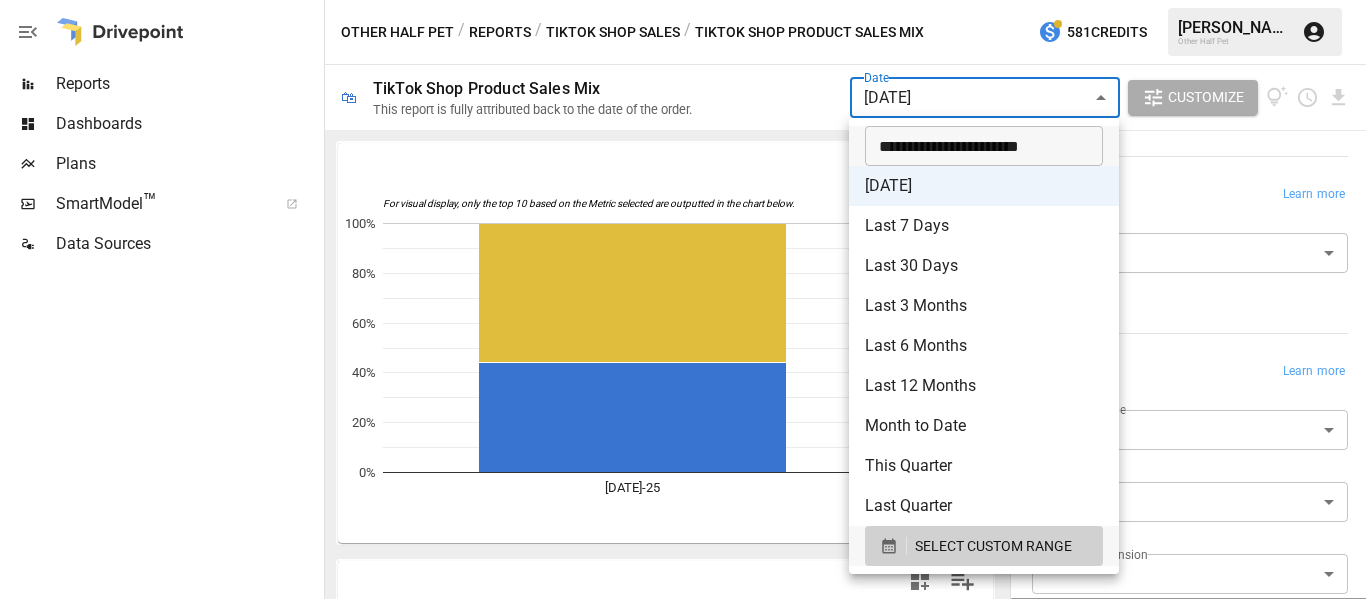 click on "**********" at bounding box center [977, 146] 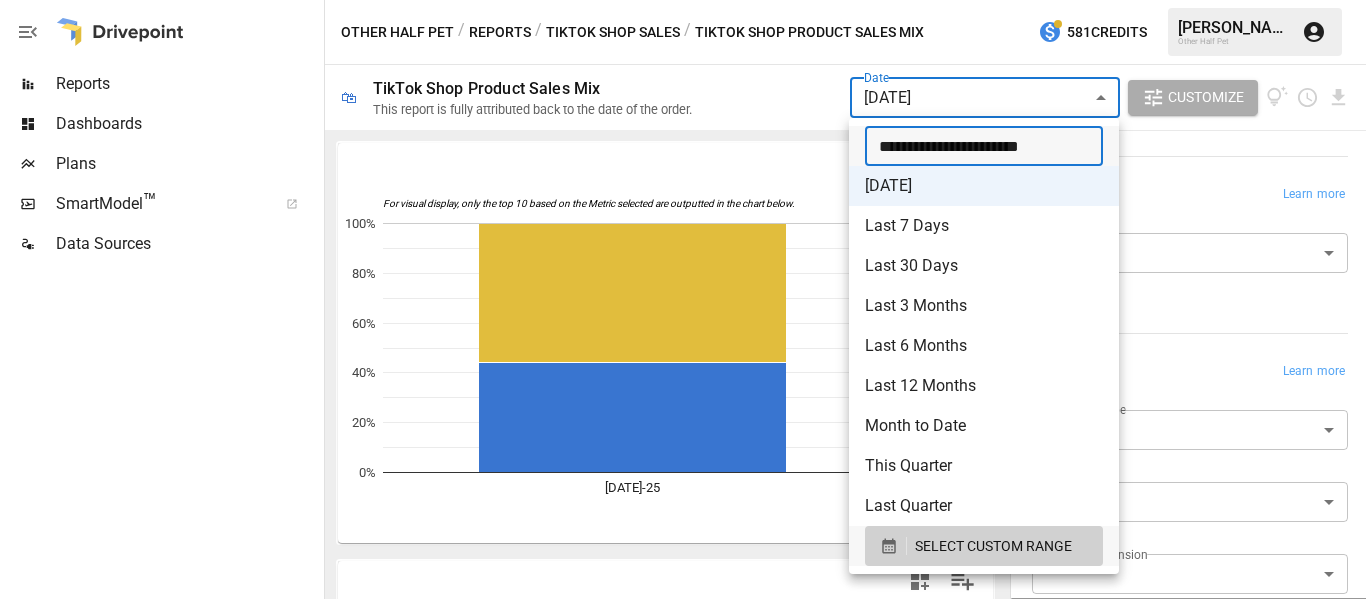 click on "**********" at bounding box center [977, 146] 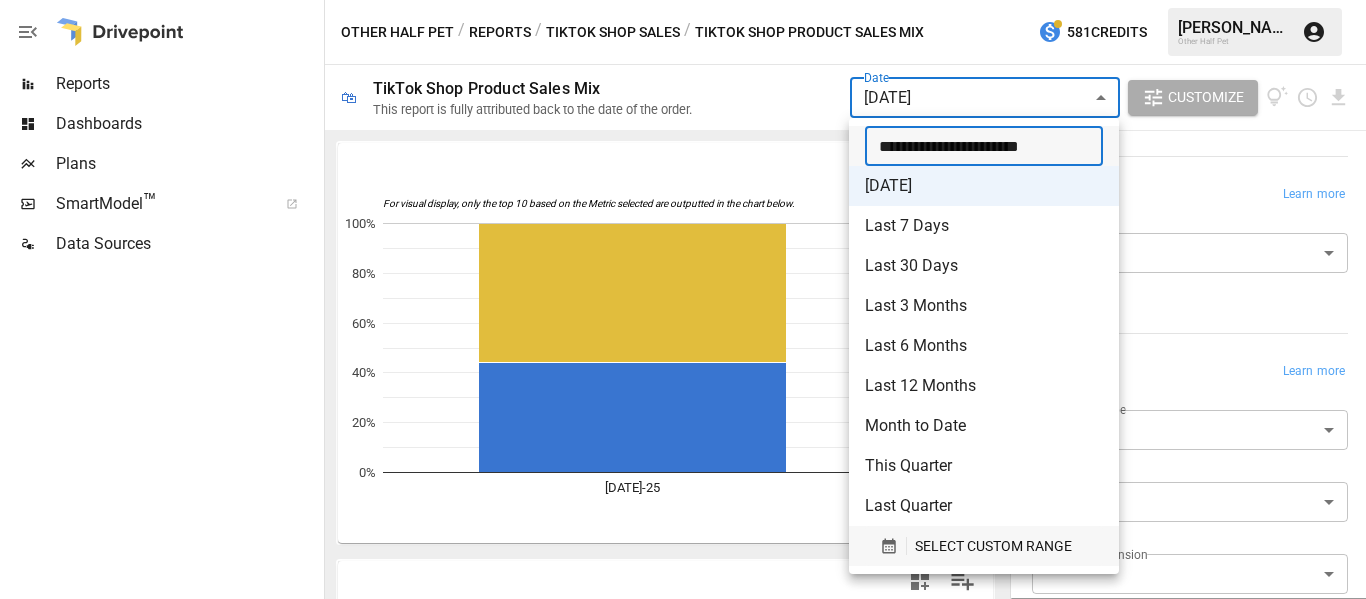 type 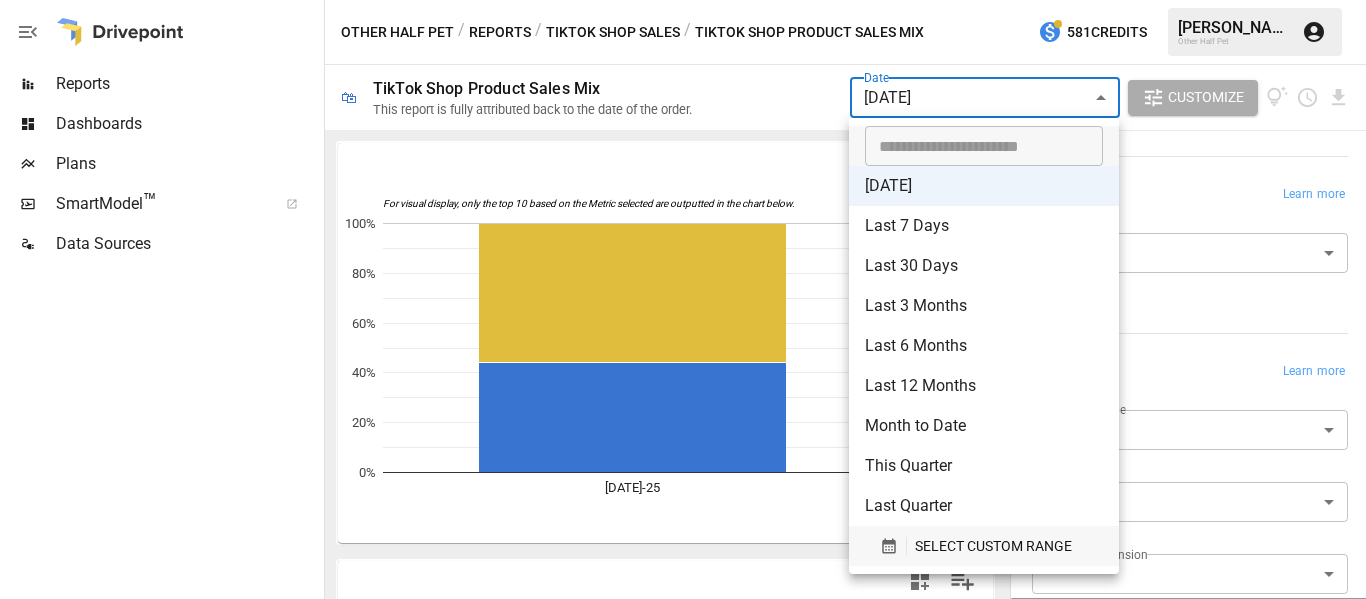 click on "SELECT CUSTOM RANGE" at bounding box center (993, 546) 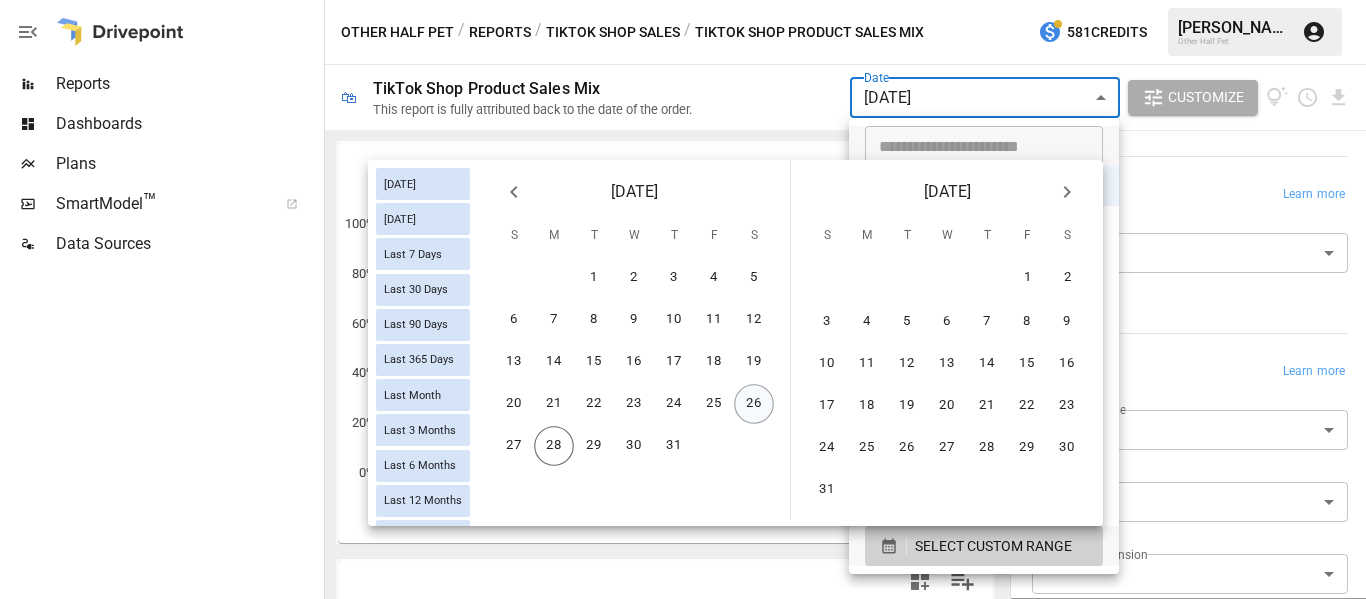 click on "26" at bounding box center (754, 404) 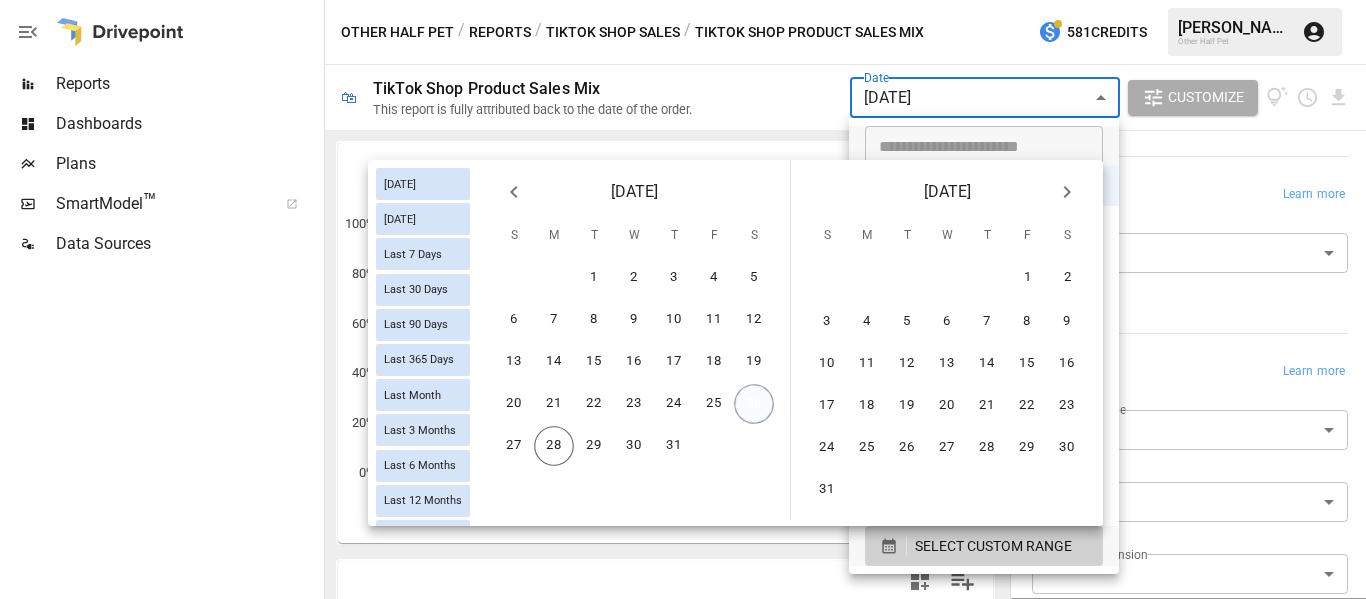 click on "26" at bounding box center [754, 404] 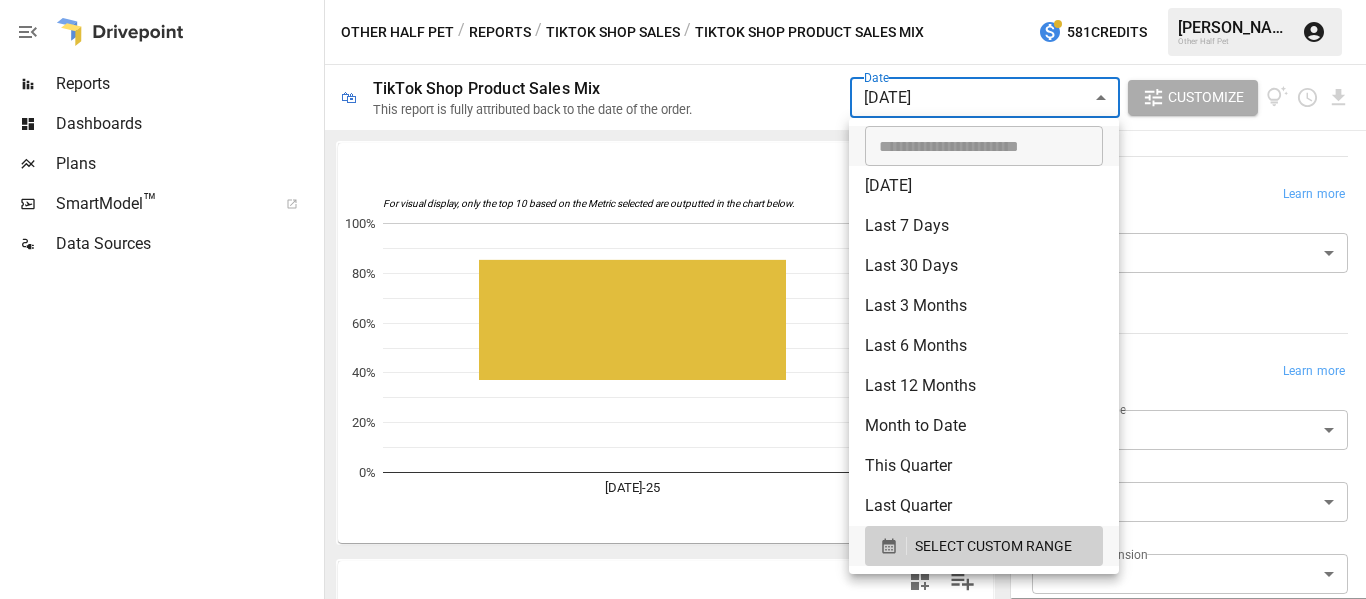 click at bounding box center (683, 299) 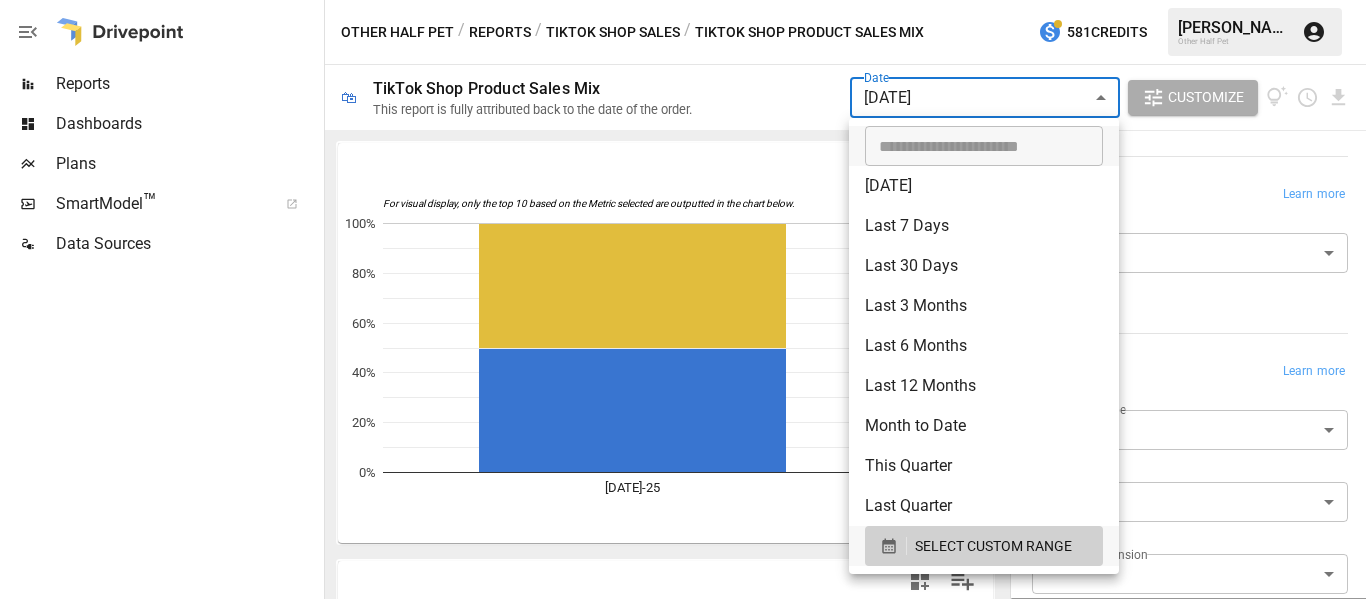 click on "Reports Dashboards Plans SmartModel ™ Data Sources Other Half Pet / Reports / TikTok Shop Sales / TikTok Shop Product Sales Mix 581  Credits [PERSON_NAME] Other Half Pet 🛍 TikTok Shop Product Sales Mix This report is fully attributed back to the date of the order. Date [DATE] ****** ​ Customize For visual display, only the top 10 based on the Metric selected are outputted in the chart below. Other Half Doggie Dental Oral Health Powder - Bacon Flavor, 20 Scoops for Dog… Other Half Everyday - Clean Dog Multivit… [DATE]-25 0% 20% 40% 60% 80% 100% for Dog B… Product Title [DATE] Total Total 72 72 Other Half Everyday - Clean Dog Multivitamin Supplement | 45 Active Ingredients for Hip & Joint Support, Gut & Immune Support and Skin & Seasonal Allergy Support - 60 Scoops Bacon & Pumpkin Flavor Probiotics Natural 36 36 Other Half Doggie Dental Oral Health Powder - Bacon Flavor, 20 Scoops for Dog Breath Freshener, Plaque Remover, [MEDICAL_DATA] Control & Postbiotic Formula 36 36 Breakdown Learn more Product Title" at bounding box center (683, 0) 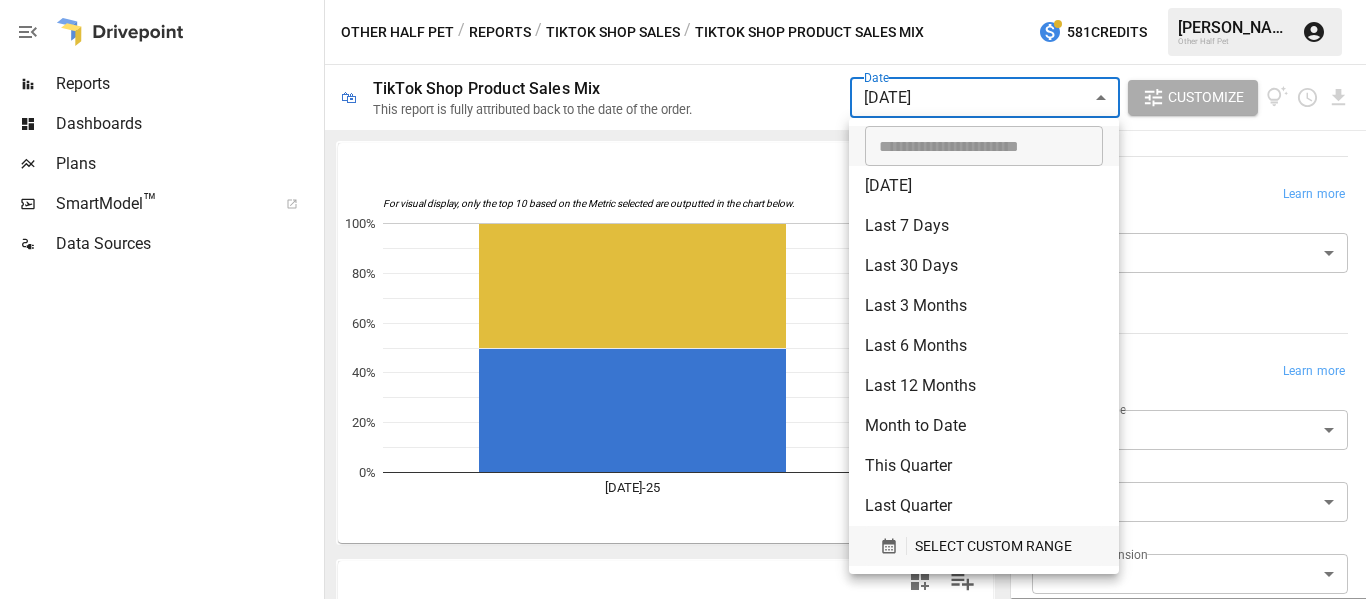 click on "SELECT CUSTOM RANGE" at bounding box center (993, 546) 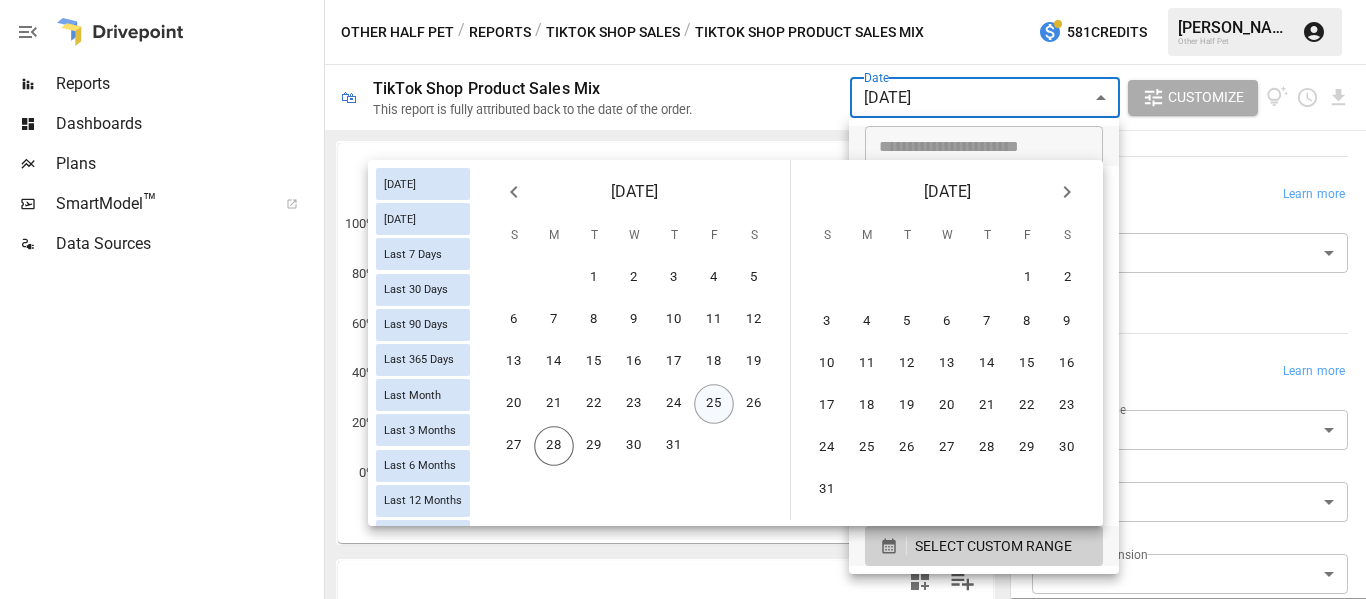 click on "25" at bounding box center (714, 404) 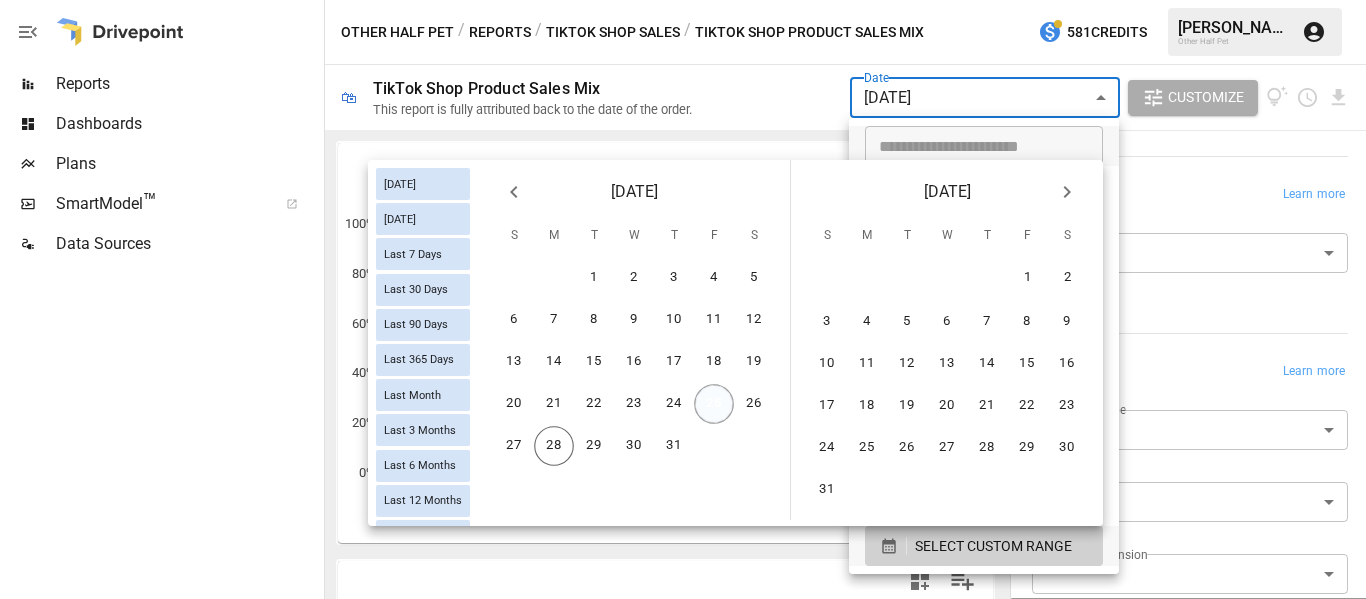click on "25" at bounding box center (714, 404) 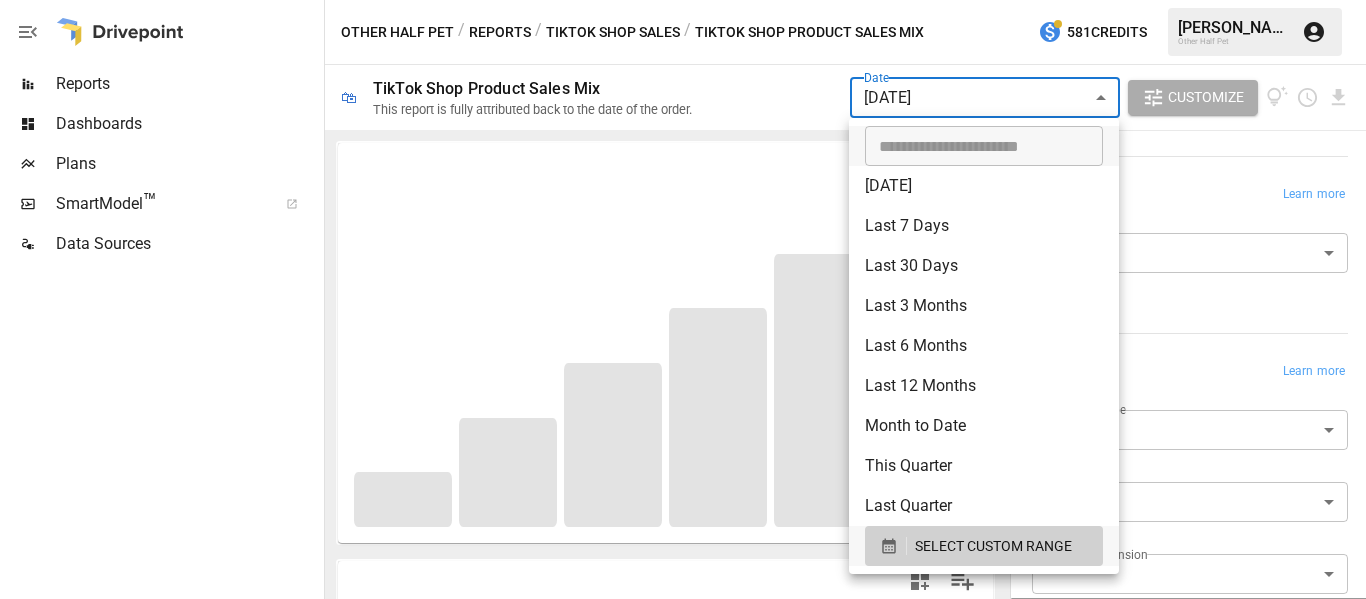 click at bounding box center [683, 299] 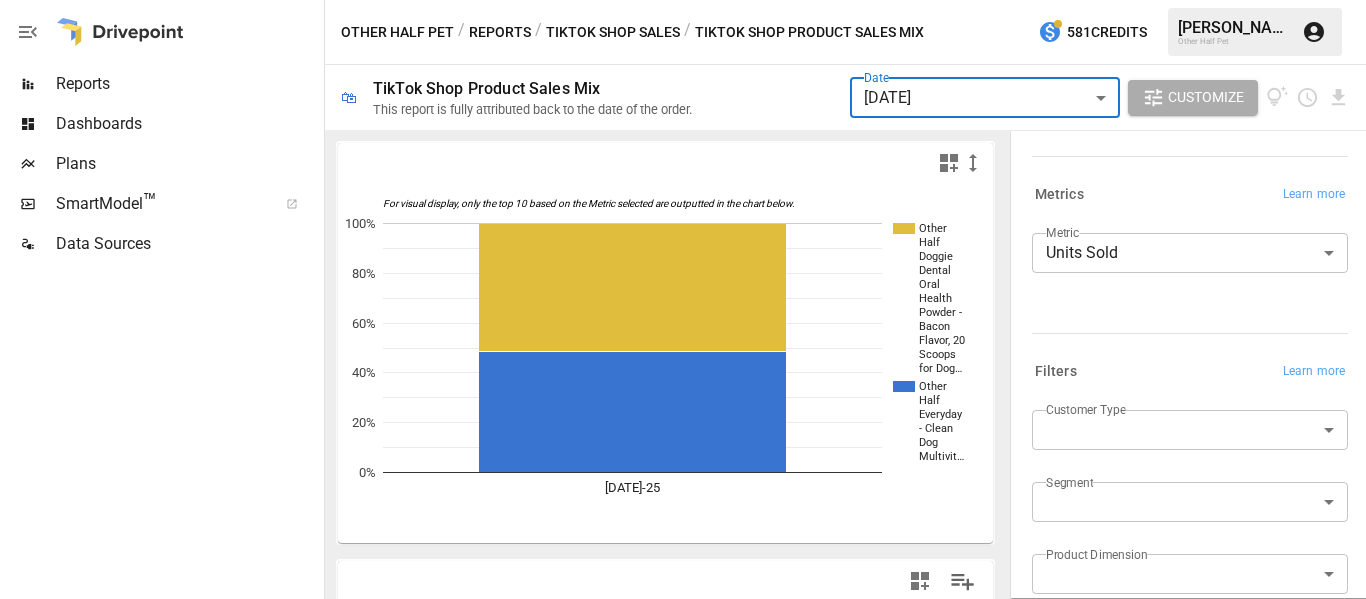 click on "Reports Dashboards Plans SmartModel ™ Data Sources Other Half Pet / Reports / TikTok Shop Sales / TikTok Shop Product Sales Mix 581  Credits [PERSON_NAME] Other Half Pet 🛍 TikTok Shop Product Sales Mix This report is fully attributed back to the date of the order. Date [DATE] ****** ​ Customize For visual display, only the top 10 based on the Metric selected are outputted in the chart below. Other Half Doggie Dental Oral Health Powder - Bacon Flavor, 20 Scoops for Dog… Other Half Everyday - Clean Dog Multivit… [DATE]-25 0% 20% 40% 60% 80% 100% for Dog B… Product Title [DATE] Total Total 66 66 Other Half Doggie Dental Oral Health Powder - Bacon Flavor, 20 Scoops for Dog Breath Freshener, Plaque Remover, [MEDICAL_DATA] Control & Postbiotic Formula 34 34 Other Half Everyday - Clean Dog Multivitamin Supplement | 45 Active Ingredients for Hip & Joint Support, Gut & Immune Support and Skin & Seasonal Allergy Support - 60 Scoops Bacon & Pumpkin Flavor Probiotics Natural 32 32 Breakdown Learn more Product Title" at bounding box center [683, 0] 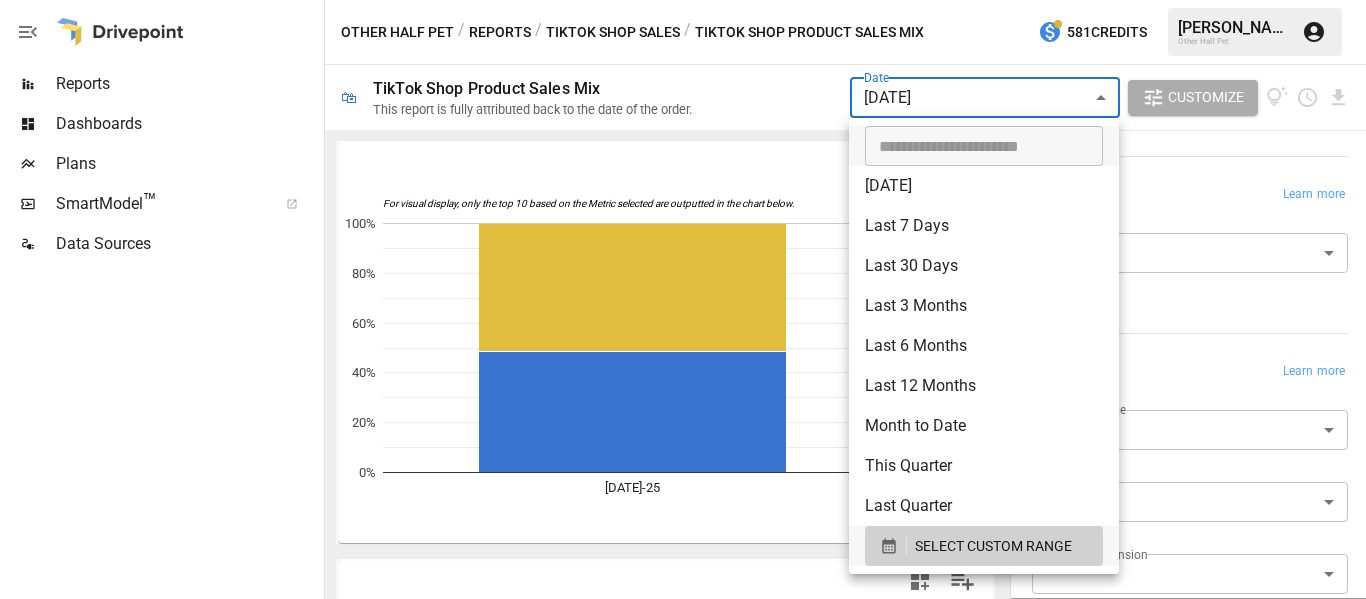 type on "**********" 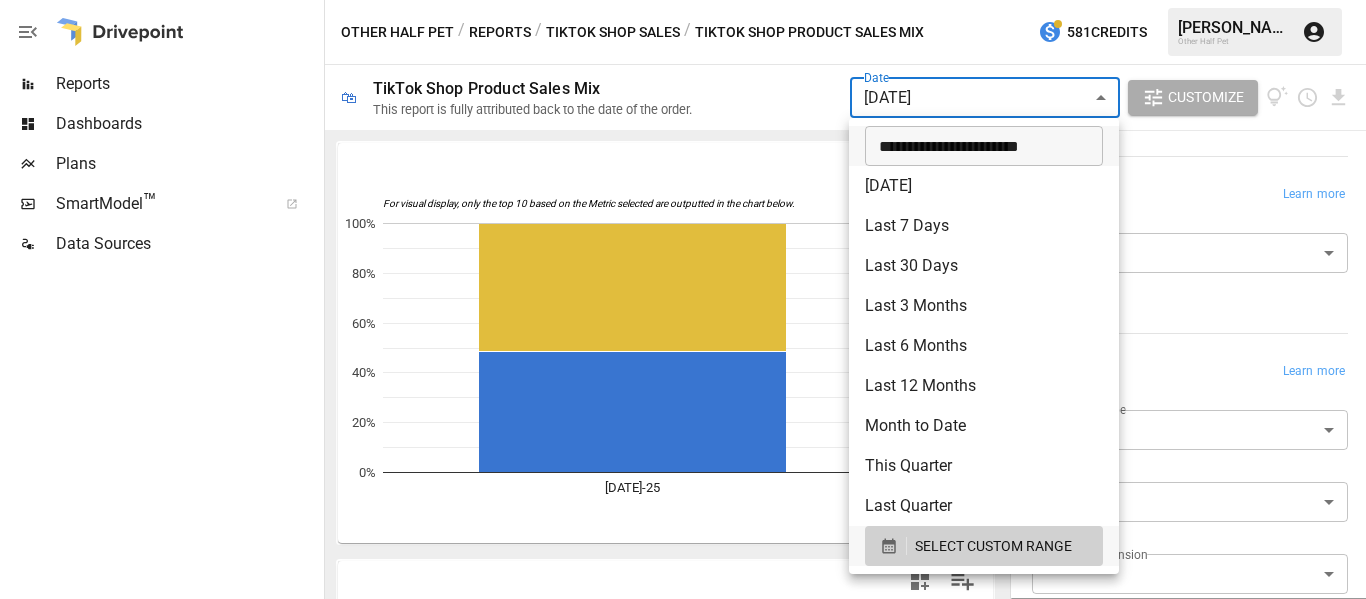 click on "**********" at bounding box center (977, 146) 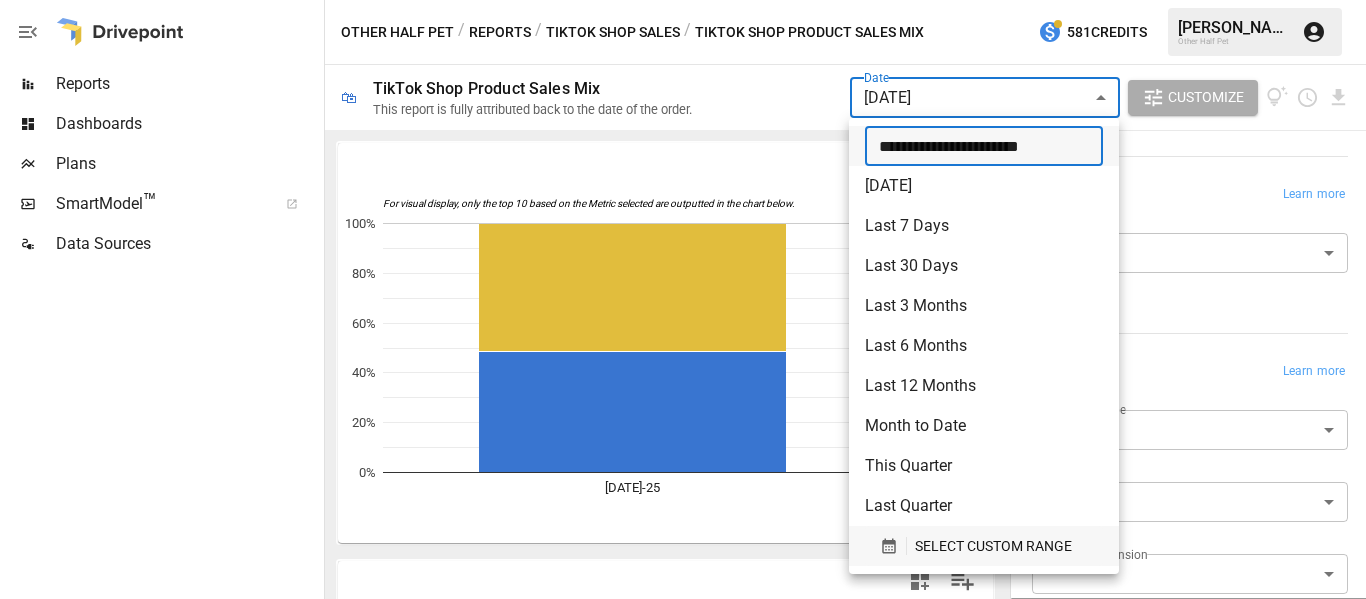 type 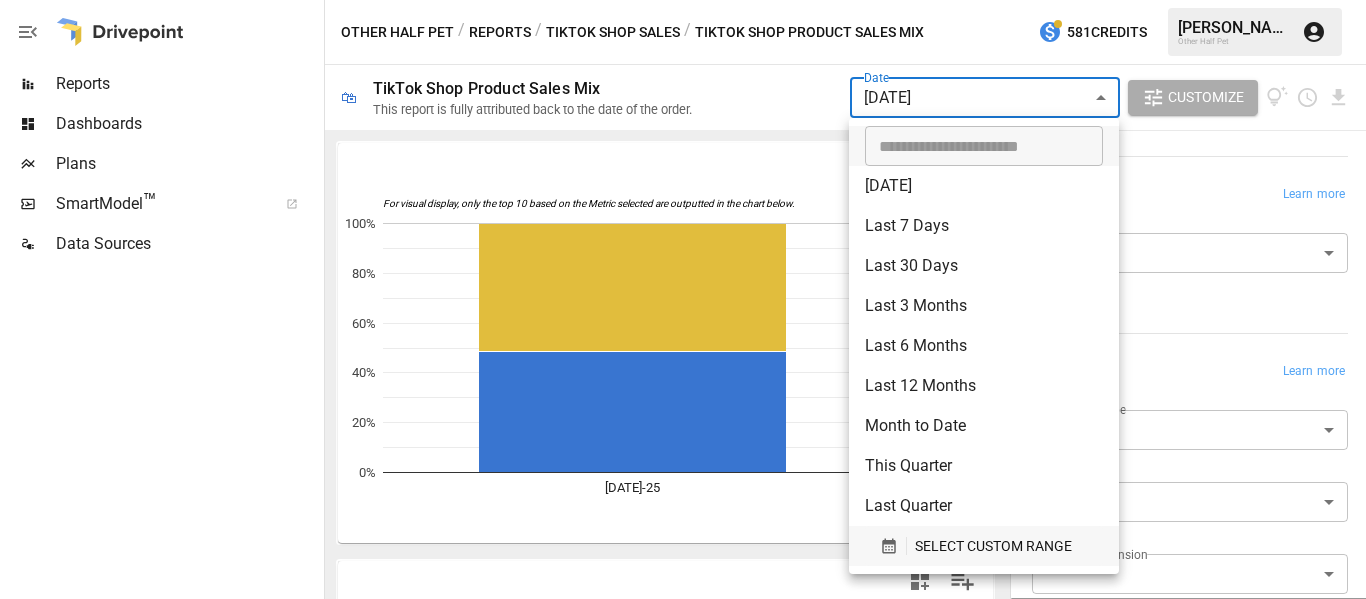 click on "SELECT CUSTOM RANGE" at bounding box center (984, 546) 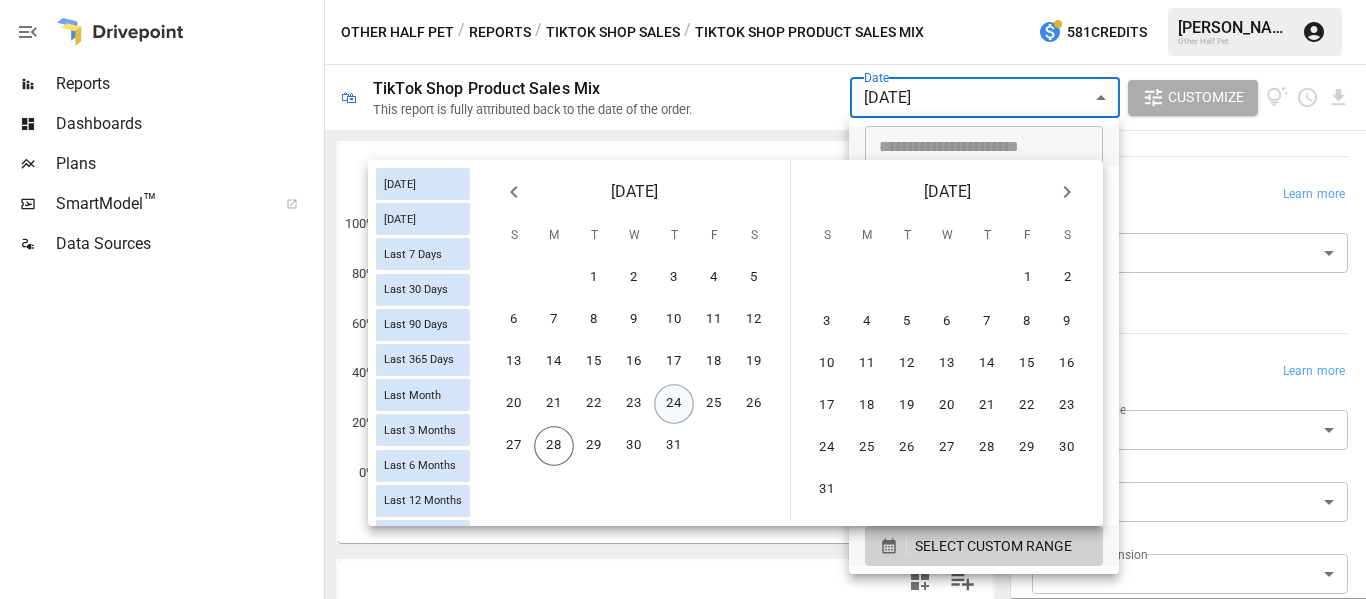 click on "24" at bounding box center (674, 404) 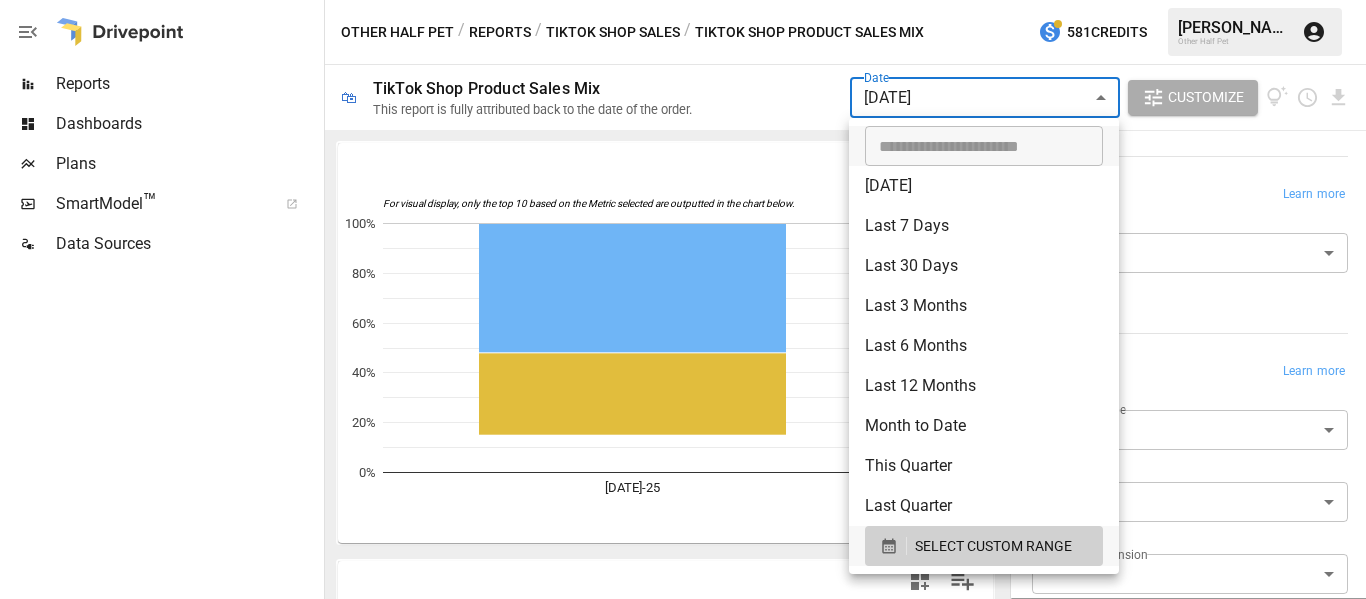 click at bounding box center (683, 299) 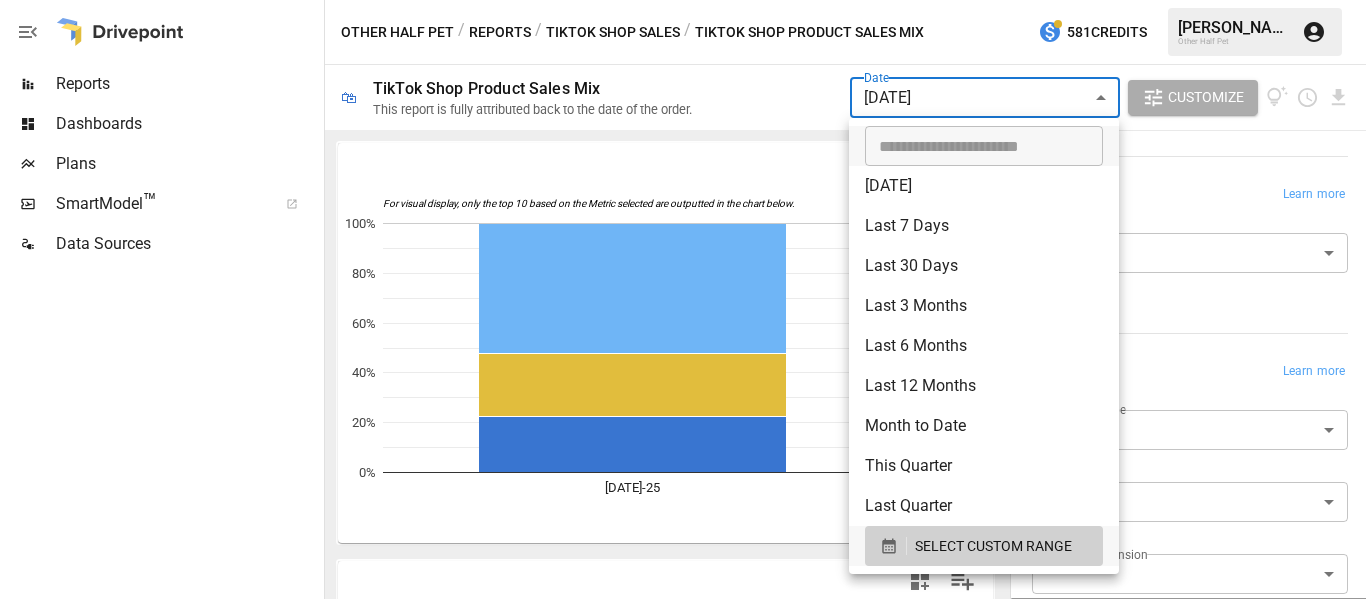 click on "Reports Dashboards Plans SmartModel ™ Data Sources Other Half Pet / Reports / TikTok Shop Sales / TikTok Shop Product Sales Mix 581  Credits [PERSON_NAME] Other Half Pet 🛍 TikTok Shop Product Sales Mix This report is fully attributed back to the date of the order. Date [DATE] ****** ​ Customize For visual display, only the top 10 based on the Metric selected are outputted in the chart below. Other Half Doggie Dental Oral Health P… Other Half Everyday - Clean Dog Multivit… Other Half Everyday - Clean Dog Mul… [DATE]-25 0% 20% 40% 60% 80% 100% Dog Mult… Product Title [DATE] Total Total 71 71 Other Half Doggie Dental Oral Health Powder - Bacon Flavor, 20 Scoops for Dog Breath Freshener, Plaque Remover, [MEDICAL_DATA] Control & Postbiotic Formula 37 37 Other Half Everyday - Clean Dog Multivitamin Supplement | 45 Active Ingredients for Hip & Joint Support, Gut & Immune Support and Skin & Seasonal Allergy Support - 60 Scoops Bacon & Pumpkin Flavor Probiotics Natural 18 18 16 16 Breakdown Learn more ​ Month" at bounding box center [683, 0] 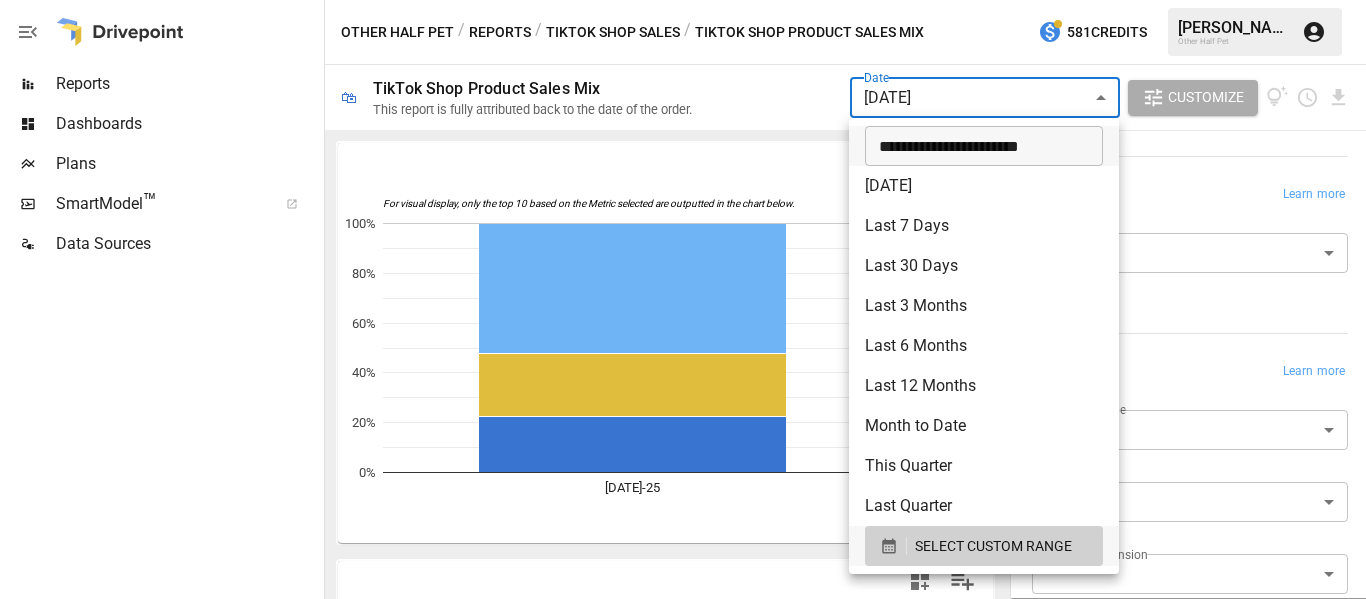 click on "**********" at bounding box center [977, 146] 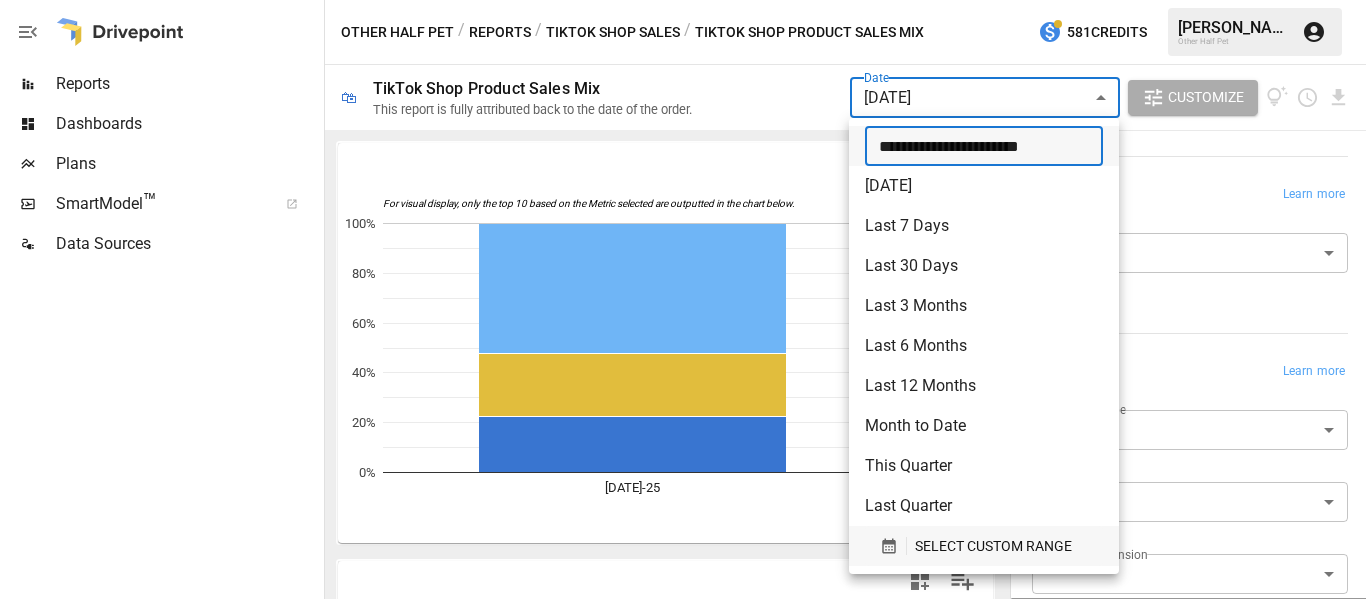 type 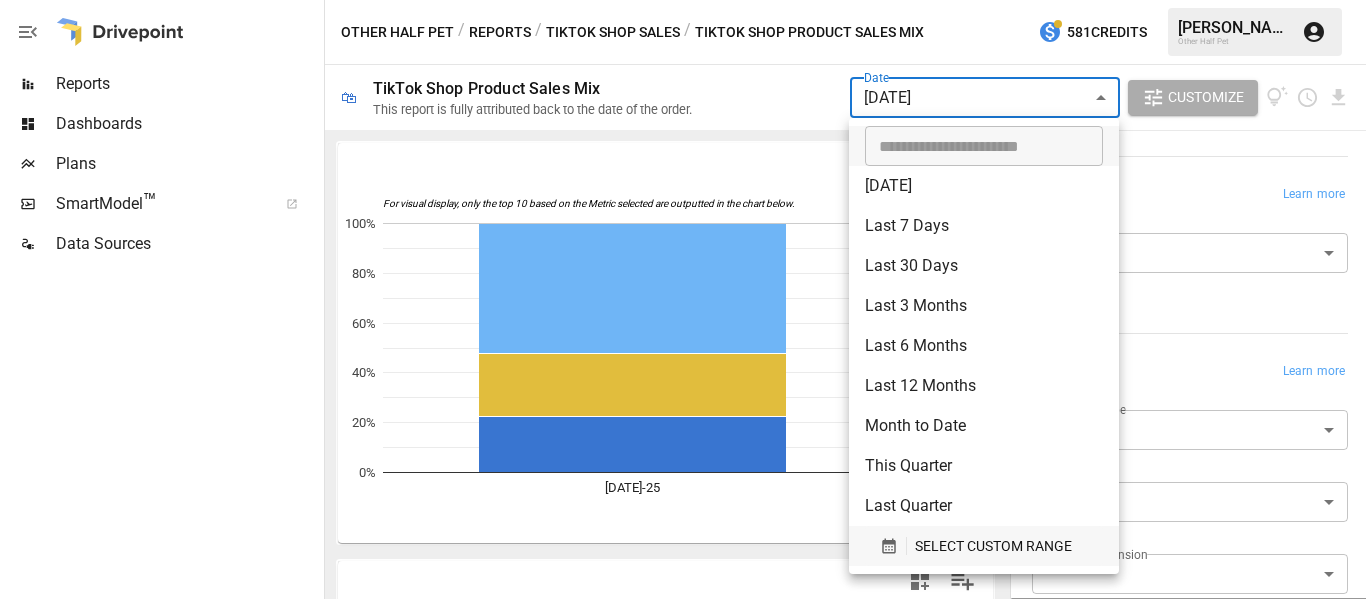 click on "SELECT CUSTOM RANGE" at bounding box center [993, 546] 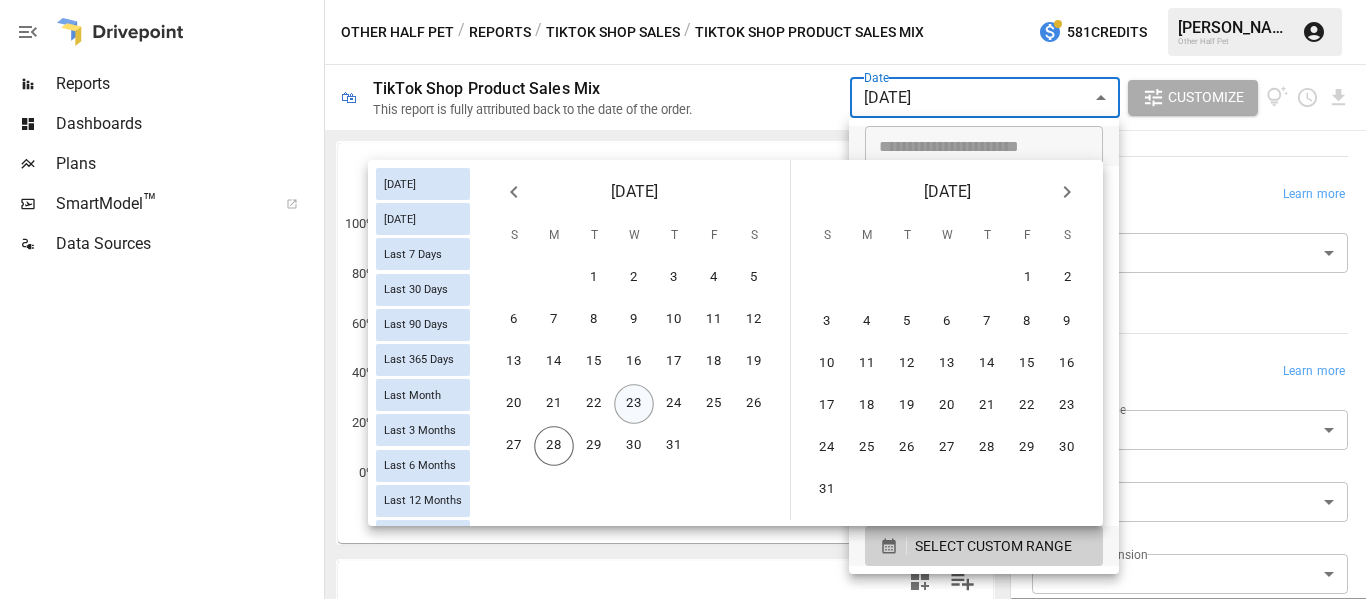 click on "23" at bounding box center [634, 404] 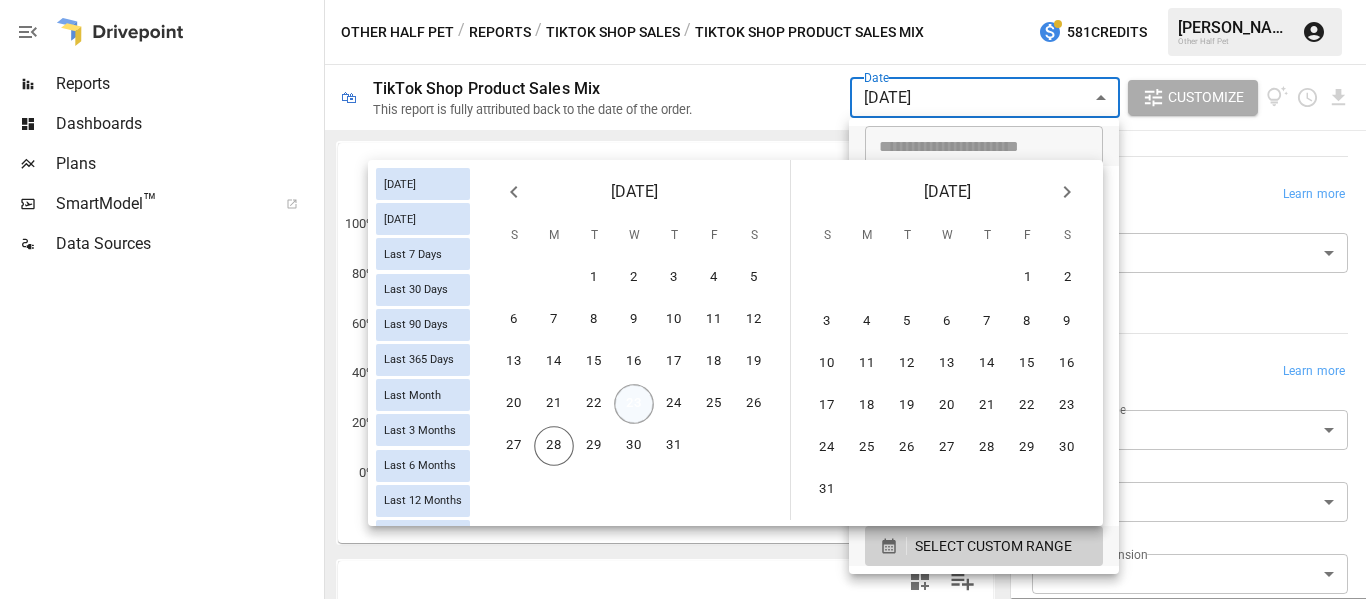 click on "23" at bounding box center (634, 404) 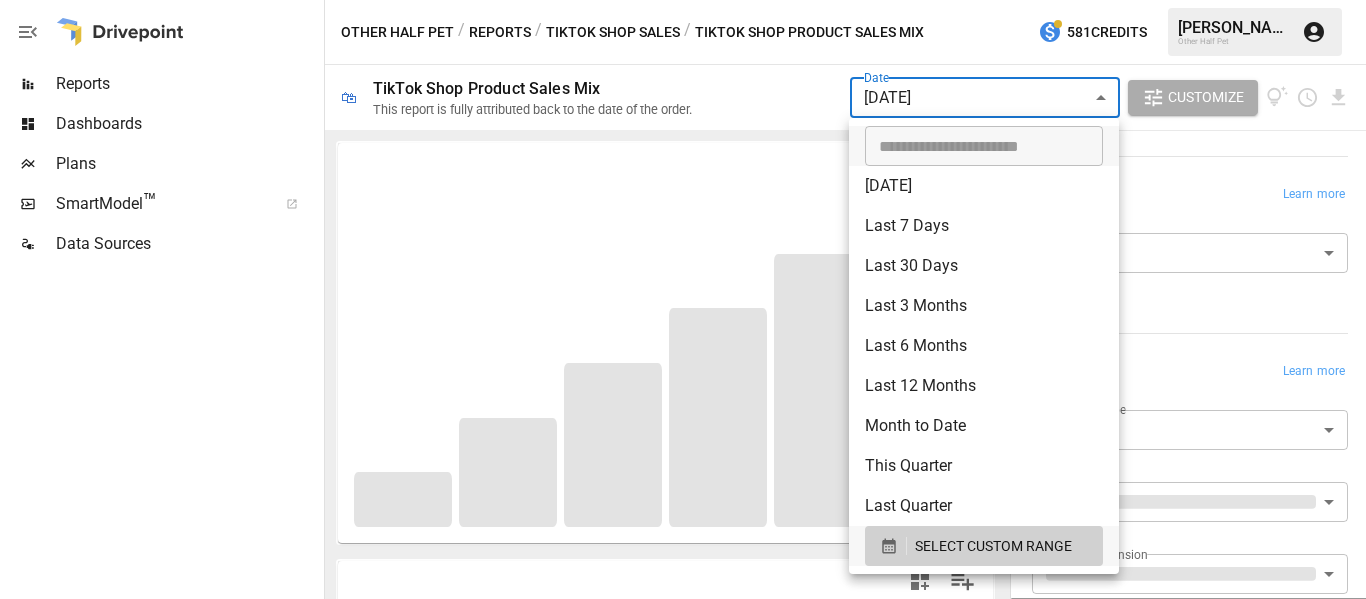 click at bounding box center [683, 299] 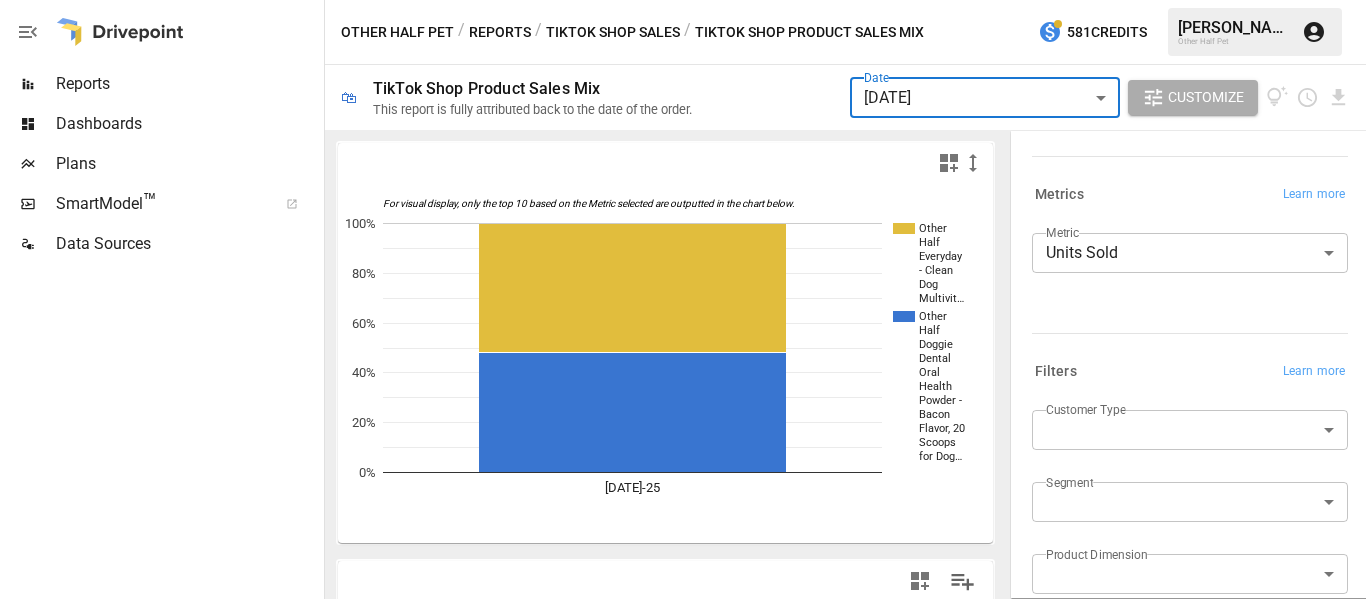 click on "Reports Dashboards Plans SmartModel ™ Data Sources Other Half Pet / Reports / TikTok Shop Sales / TikTok Shop Product Sales Mix 581  Credits [PERSON_NAME] Other Half Pet 🛍 TikTok Shop Product Sales Mix This report is fully attributed back to the date of the order. Date [DATE] ****** ​ Customize For visual display, only the top 10 based on the Metric selected are outputted in the chart below. Other Half Everyday - Clean Dog Multivit… Other Half Doggie Dental Oral Health Powder - Bacon Flavor, 20 Scoops for Dog… [DATE]-25 0% 20% 40% 60% 80% 100% Dog Mult… Product Title [DATE] Total Total 58 58 Other Half Everyday - Clean Dog Multivitamin Supplement | 45 Active Ingredients for Hip & Joint Support, Gut & Immune Support and Skin & Seasonal Allergy Support - 60 Scoops Bacon & Pumpkin Flavor 30 30 Other Half Doggie Dental Oral Health Powder - Bacon Flavor, 20 Scoops for Dog Breath Freshener, Plaque Remover, [MEDICAL_DATA] Control & Postbiotic Formula 28 28 Breakdown Learn more Product Breakdown Product Title ​" at bounding box center (683, 0) 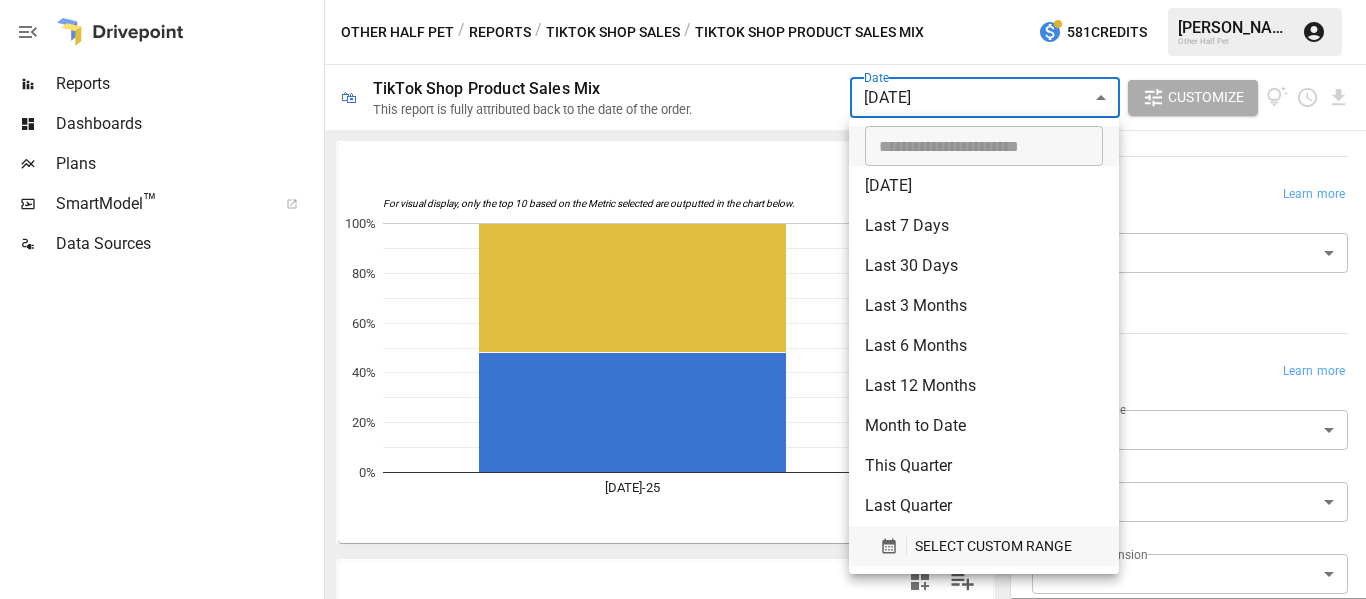 click on "SELECT CUSTOM RANGE" at bounding box center [993, 546] 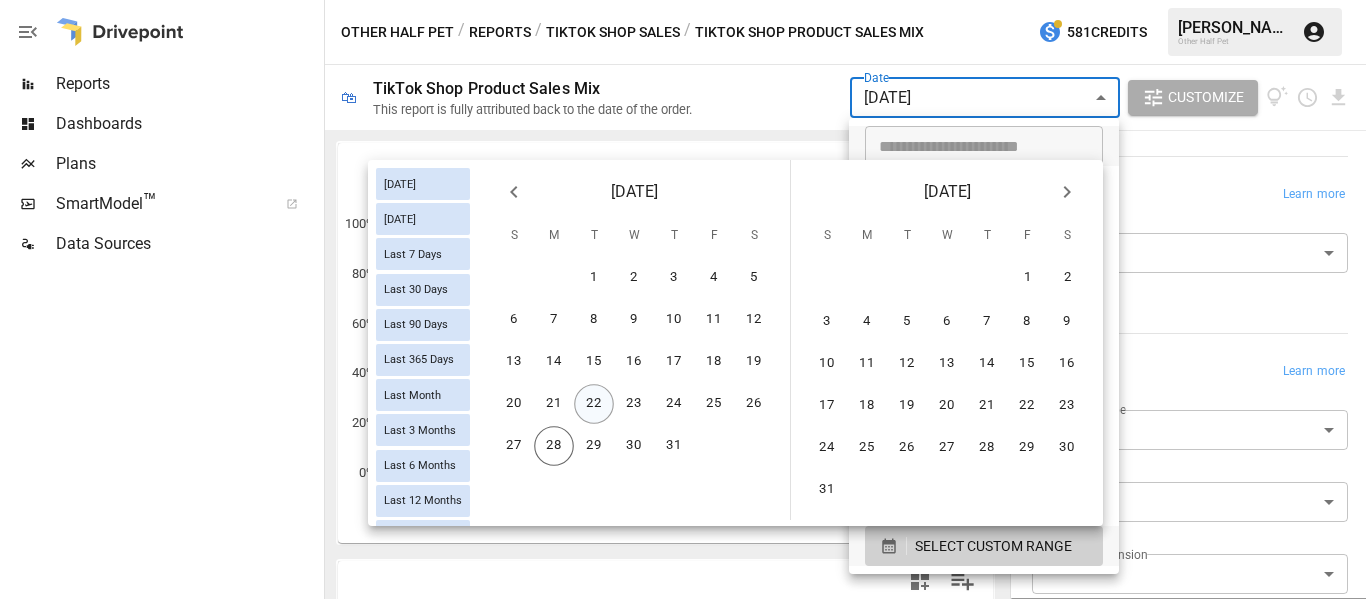 click on "22" at bounding box center (594, 404) 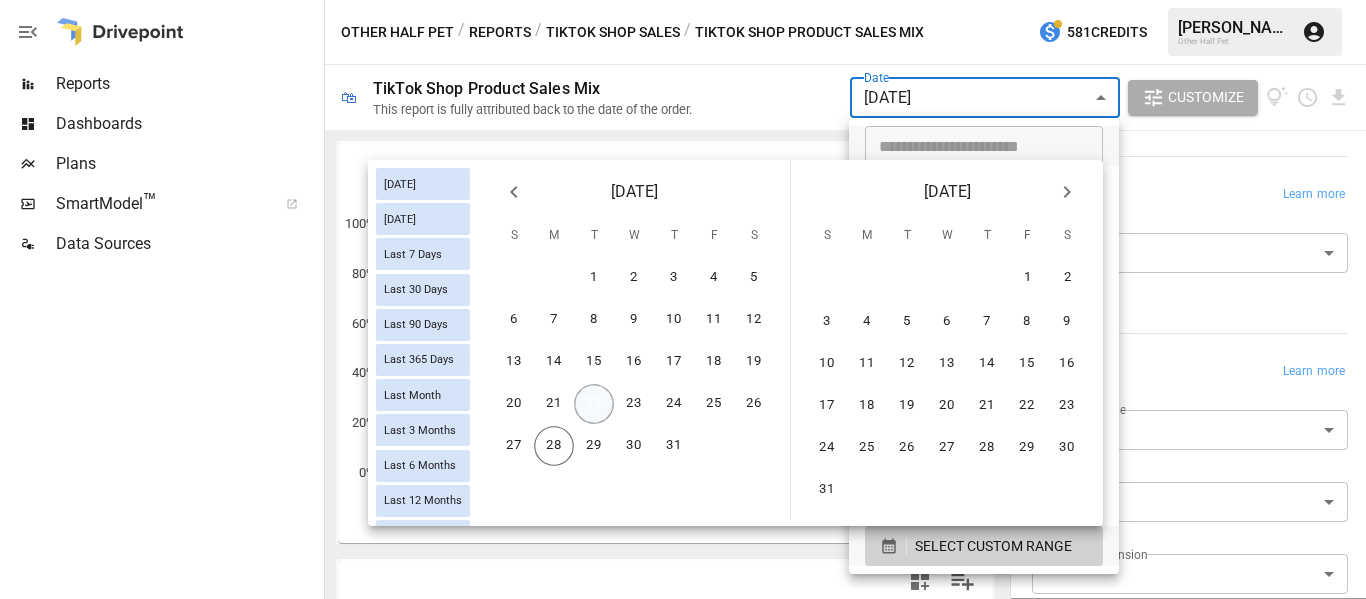 click on "22" at bounding box center (594, 404) 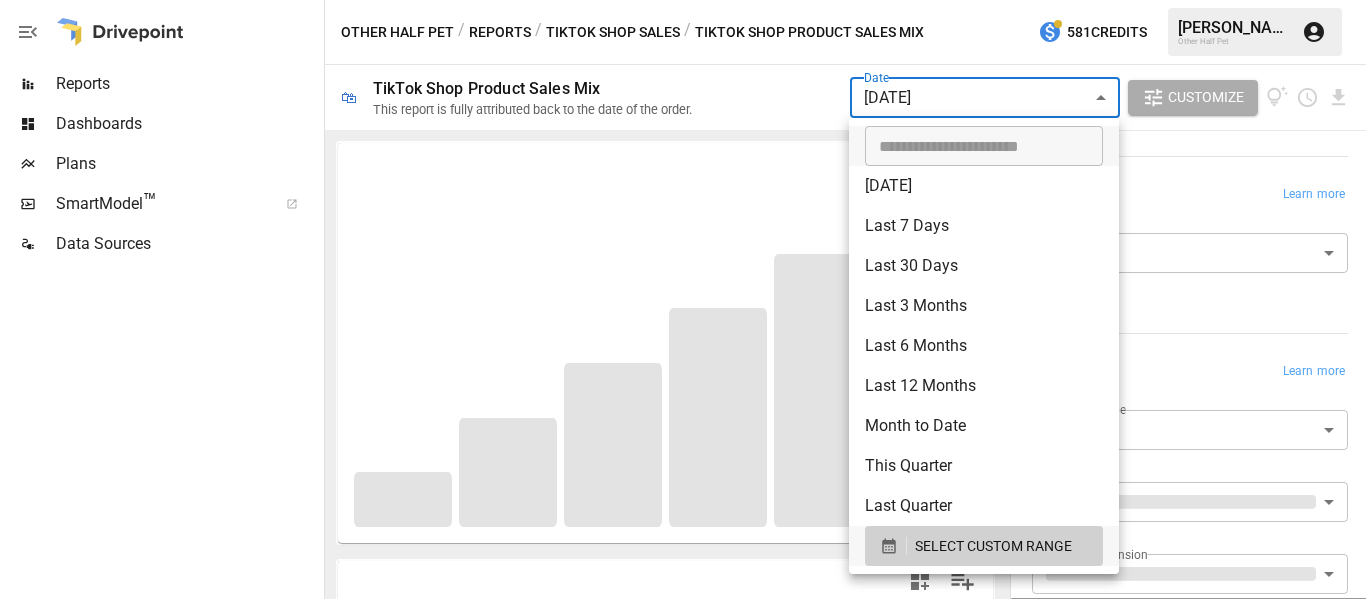 click at bounding box center (683, 299) 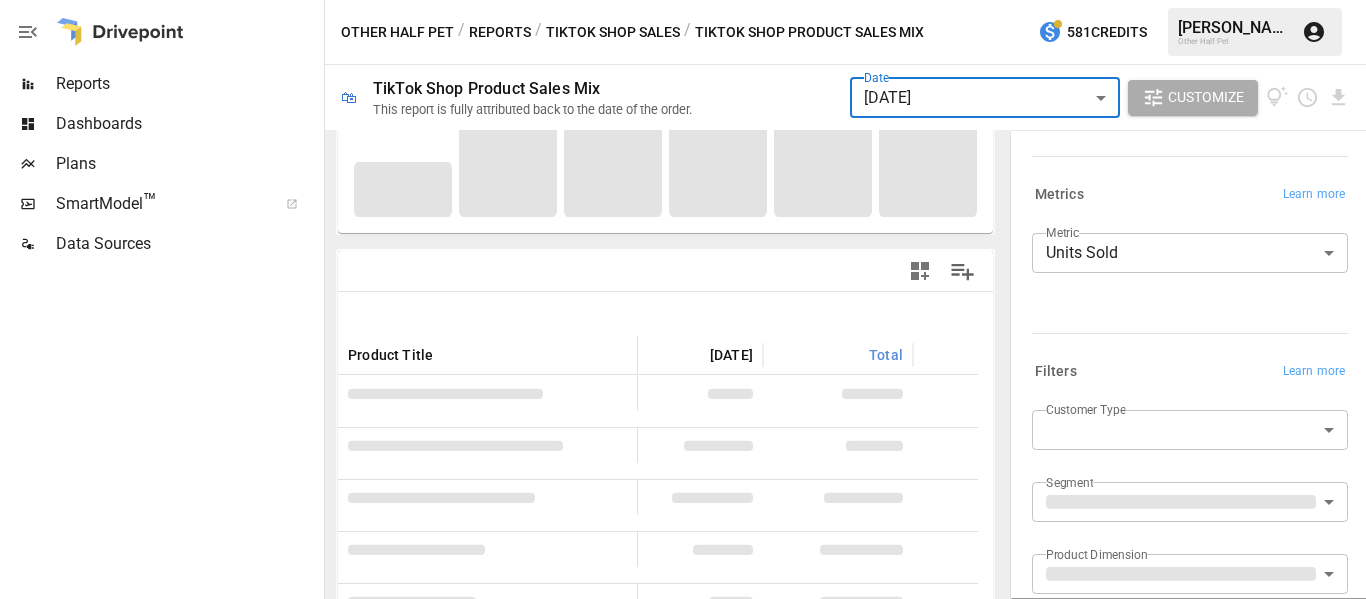 scroll, scrollTop: 0, scrollLeft: 0, axis: both 